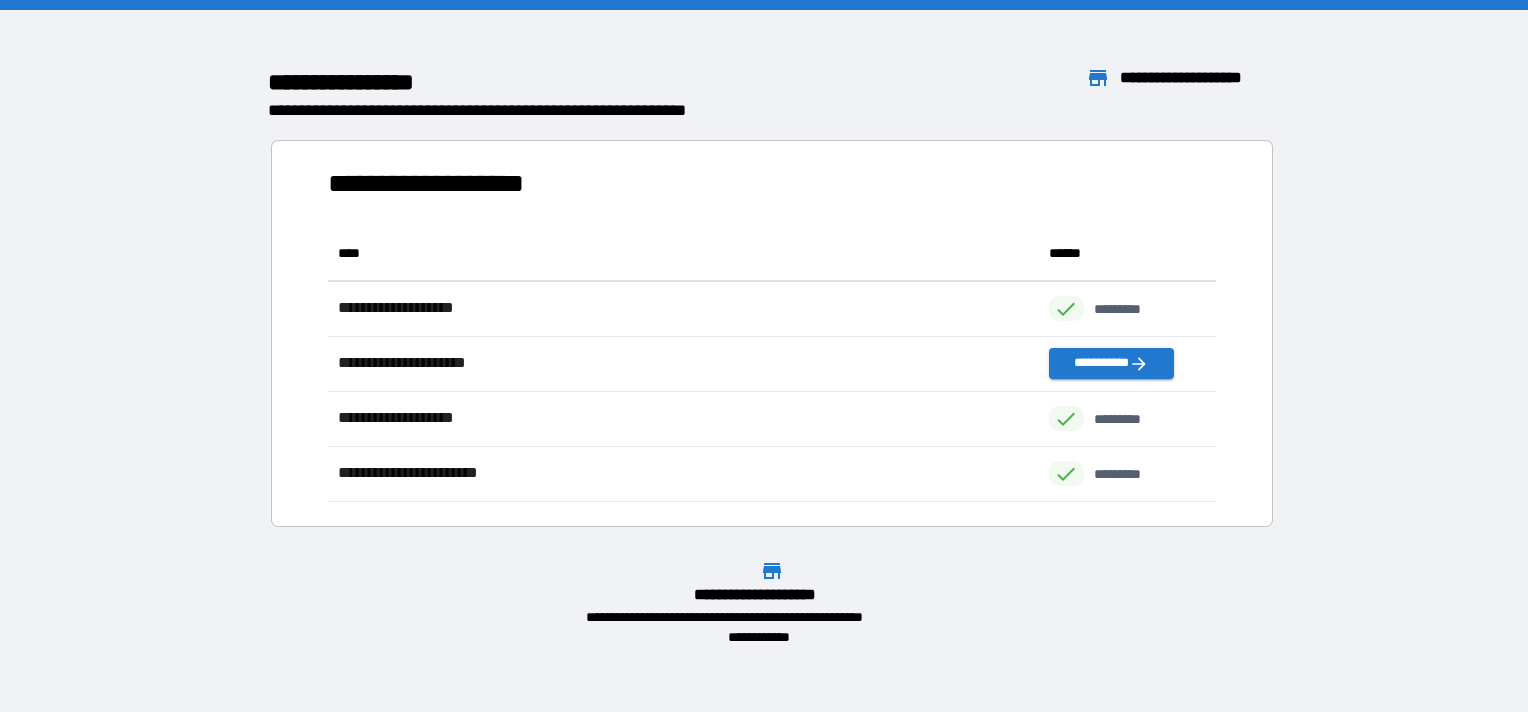 scroll, scrollTop: 0, scrollLeft: 0, axis: both 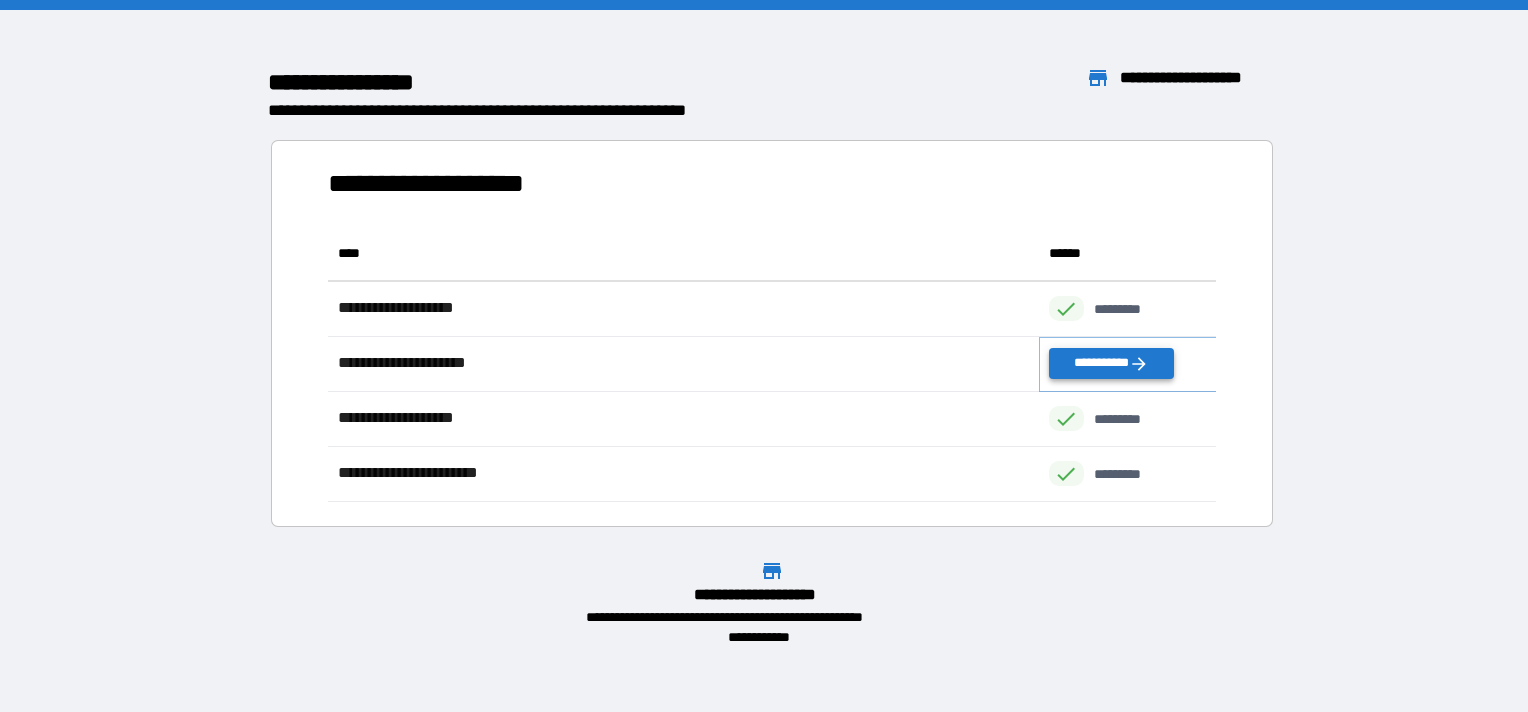 click on "**********" at bounding box center (1111, 363) 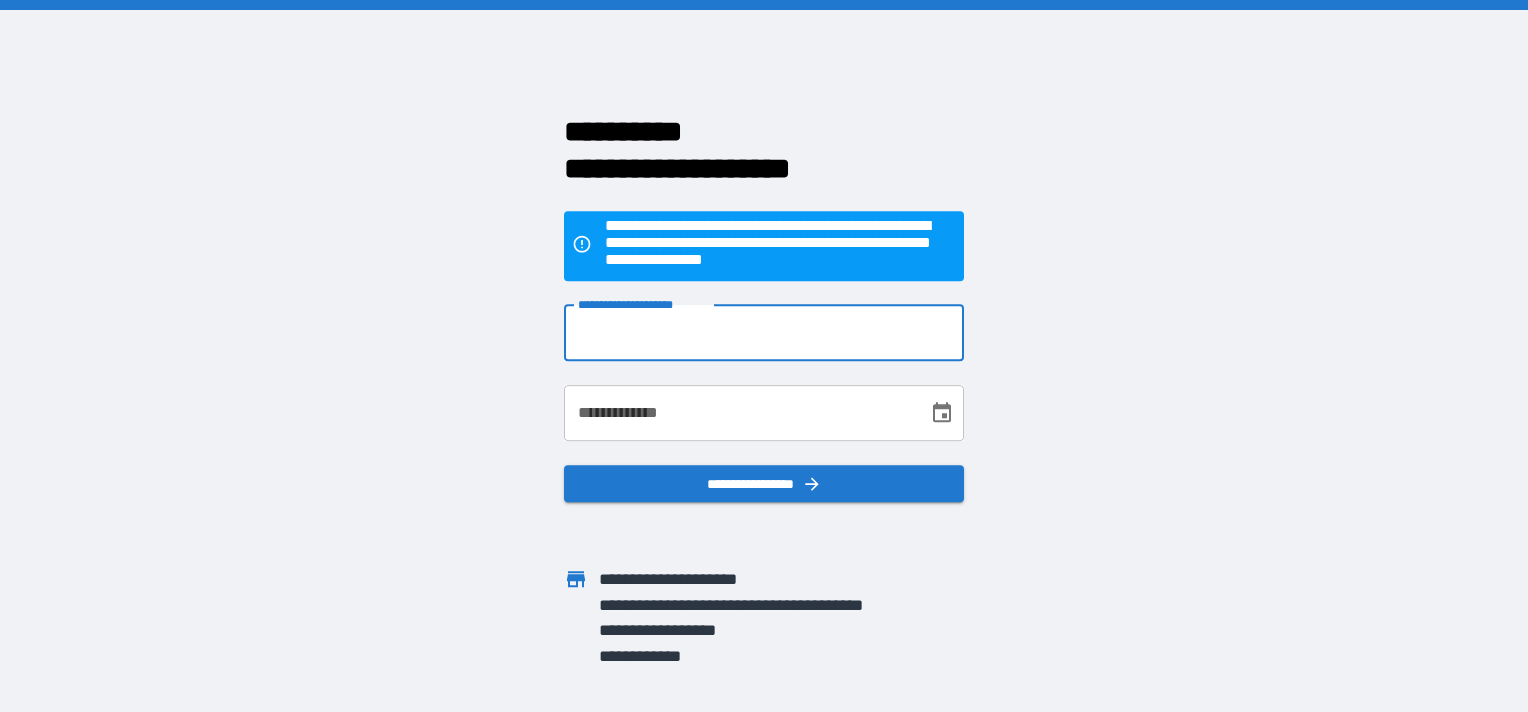 click on "**********" at bounding box center [764, 333] 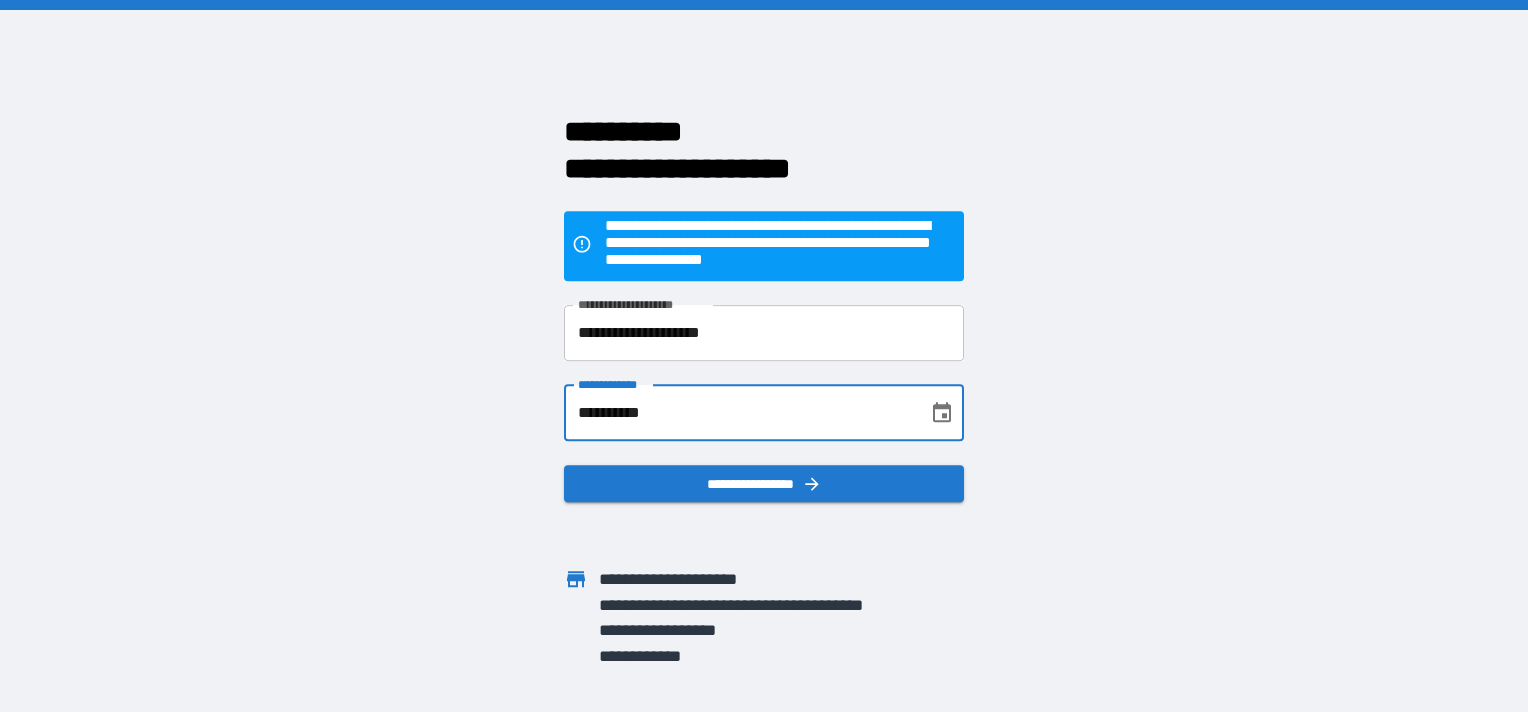 drag, startPoint x: 685, startPoint y: 411, endPoint x: 540, endPoint y: 397, distance: 145.6743 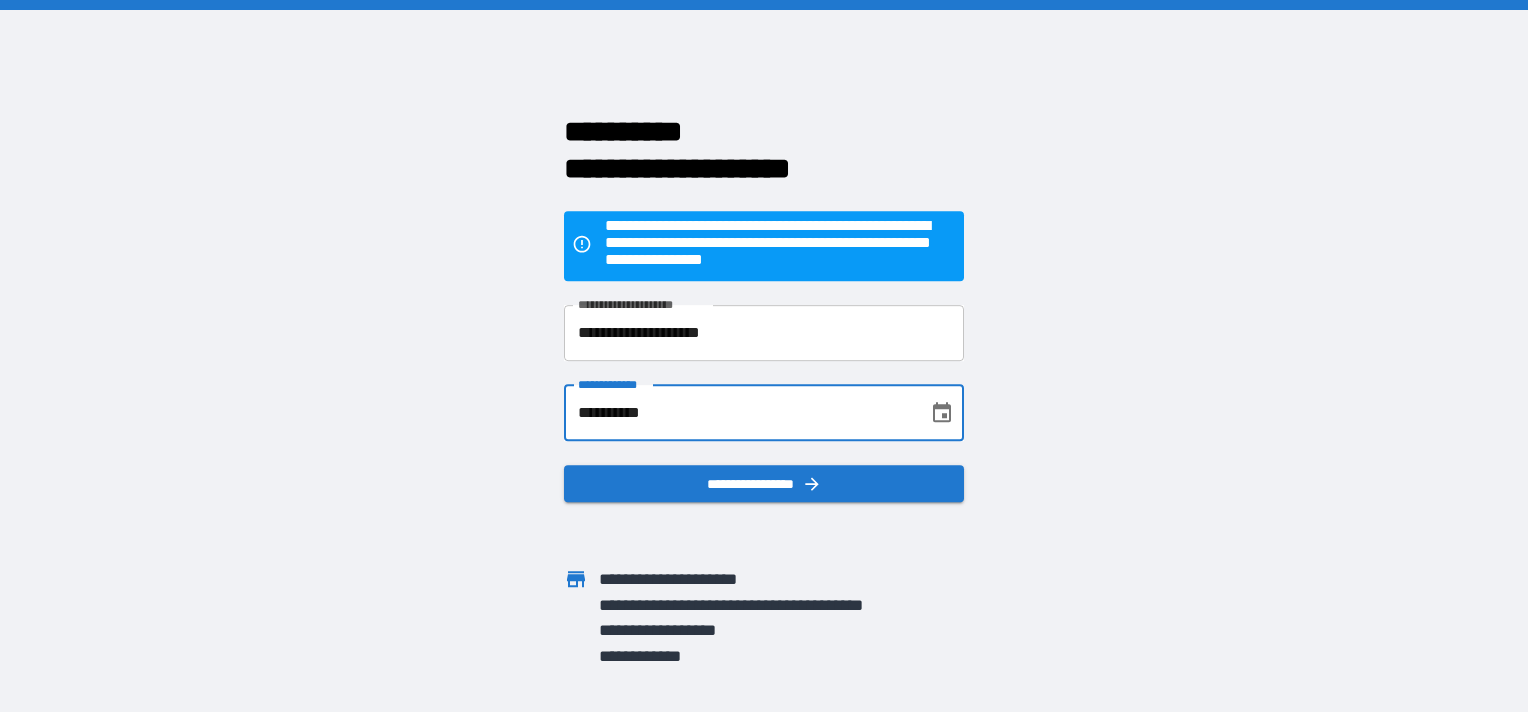 type on "**********" 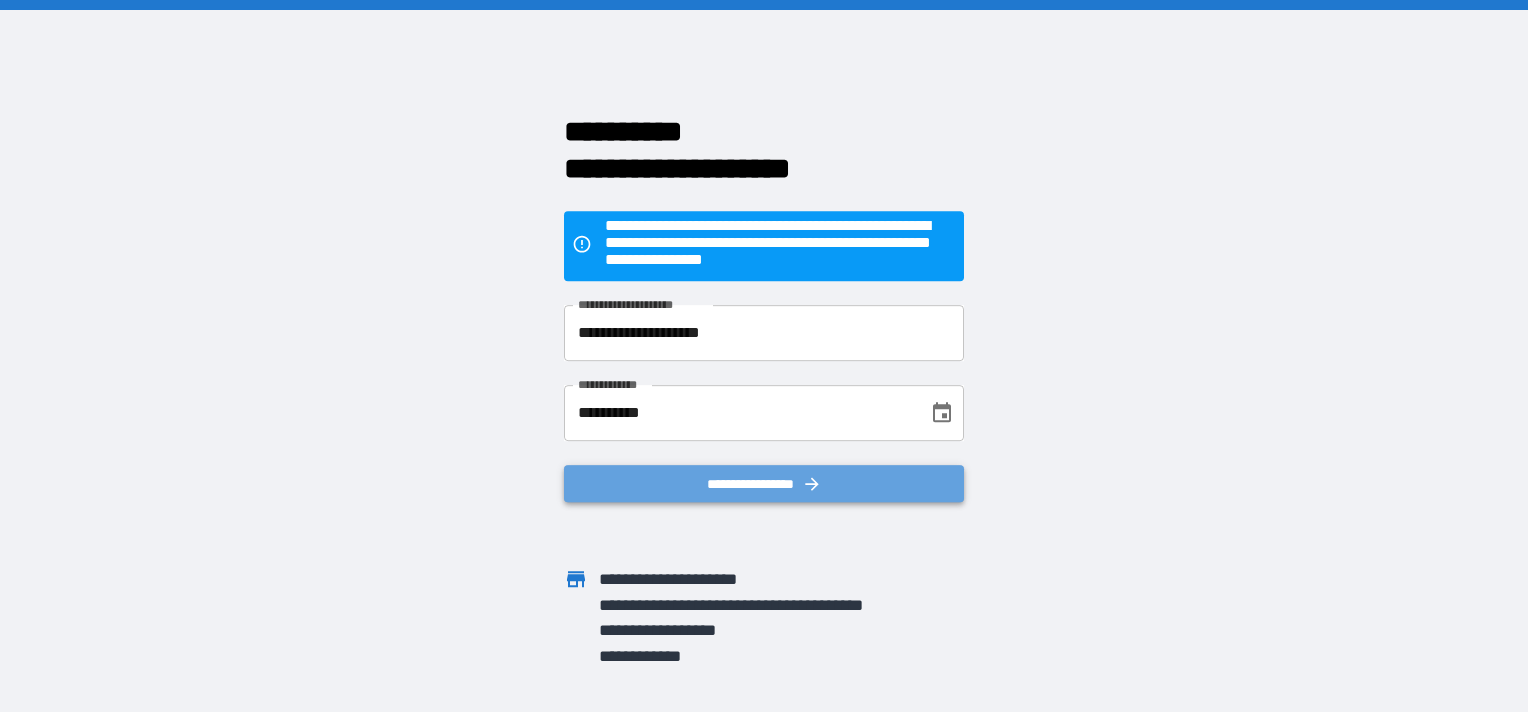 click 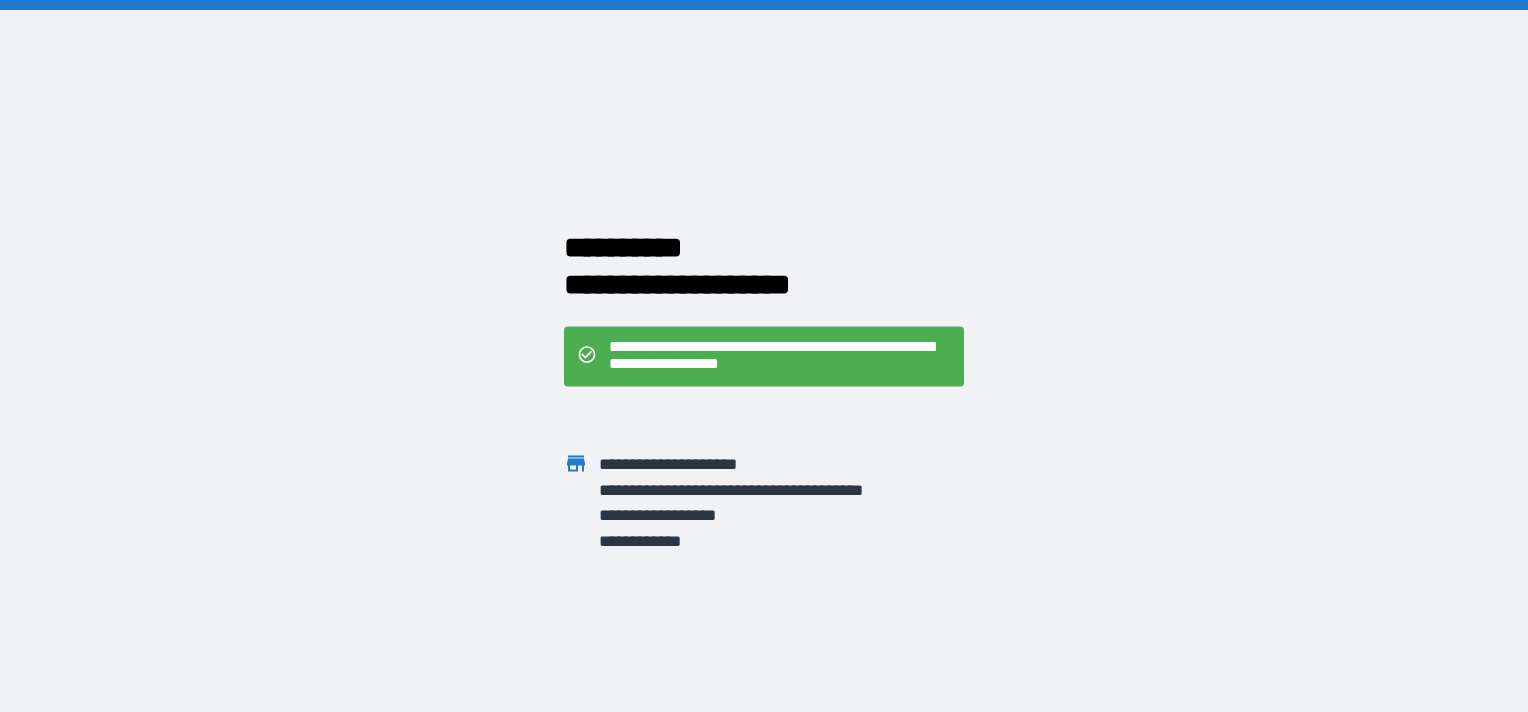 click on "[FIRST] [LAST]   [EMAIL]     [PHONE] [SSN]" at bounding box center [734, 504] 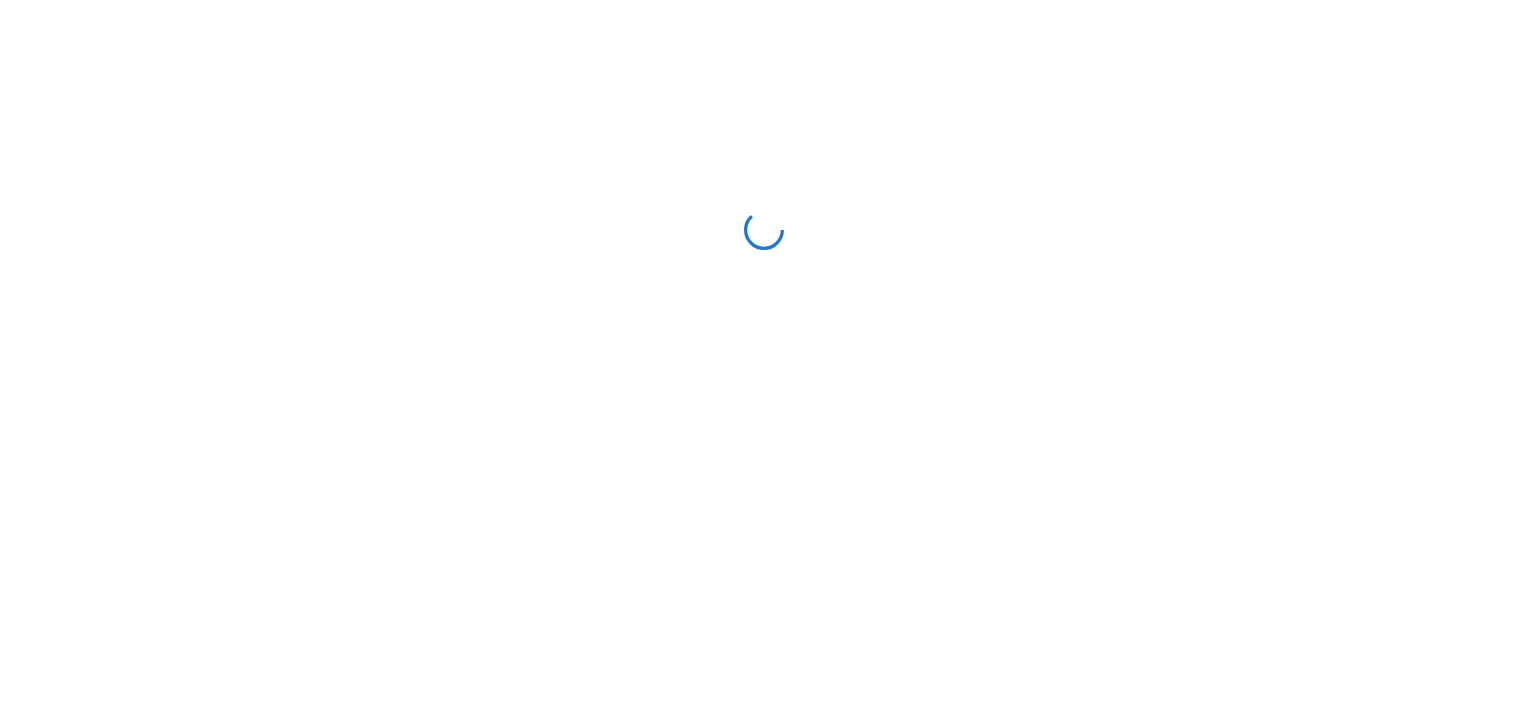 scroll, scrollTop: 0, scrollLeft: 0, axis: both 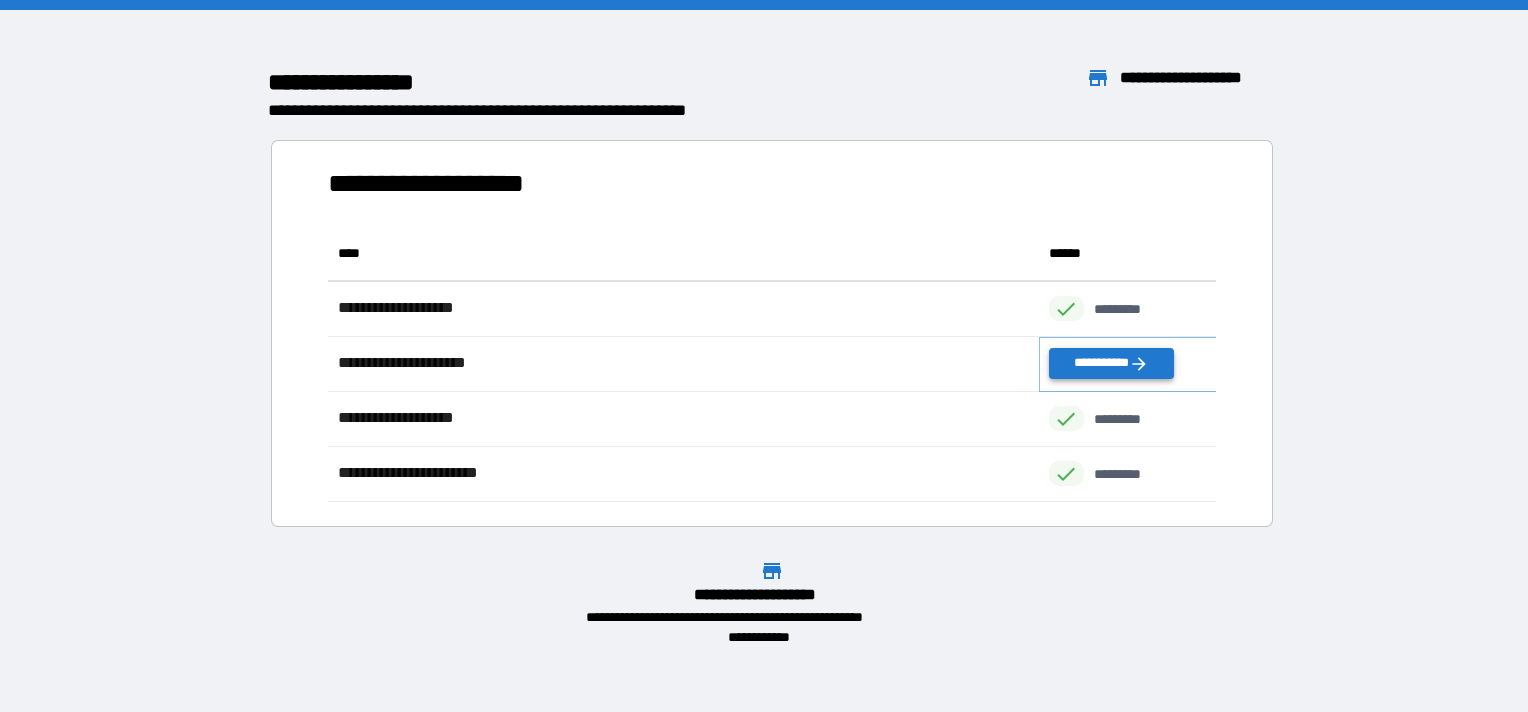 click on "**********" at bounding box center [1111, 363] 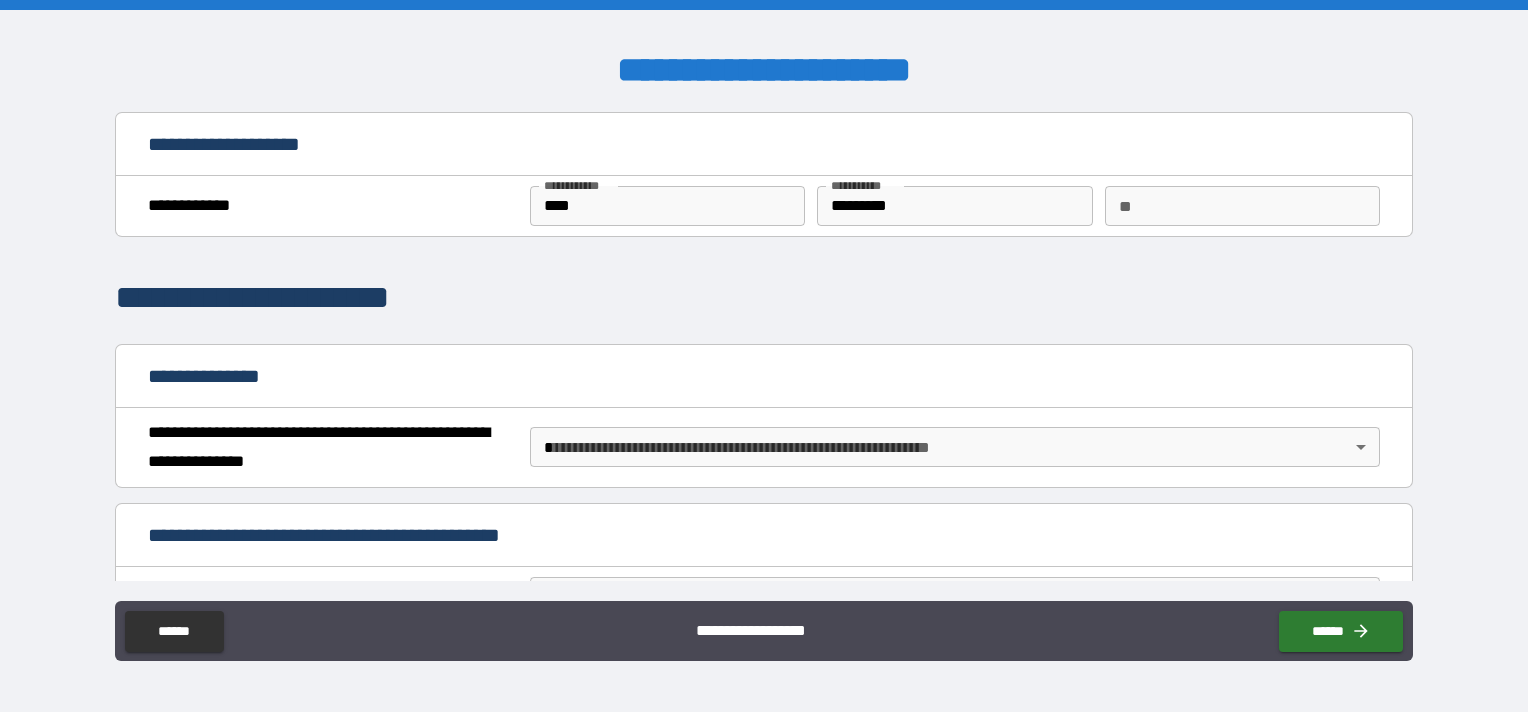 click on "**" at bounding box center (1242, 206) 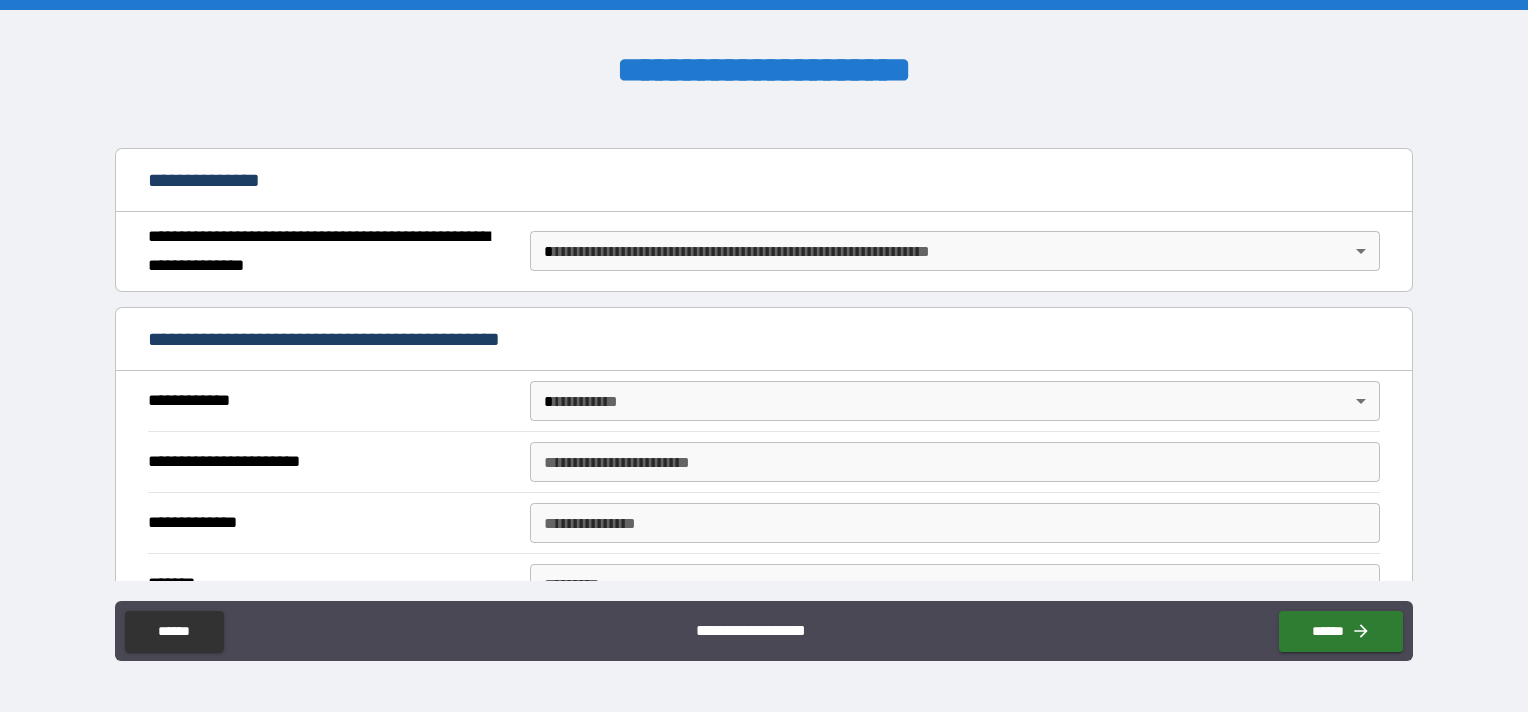 scroll, scrollTop: 200, scrollLeft: 0, axis: vertical 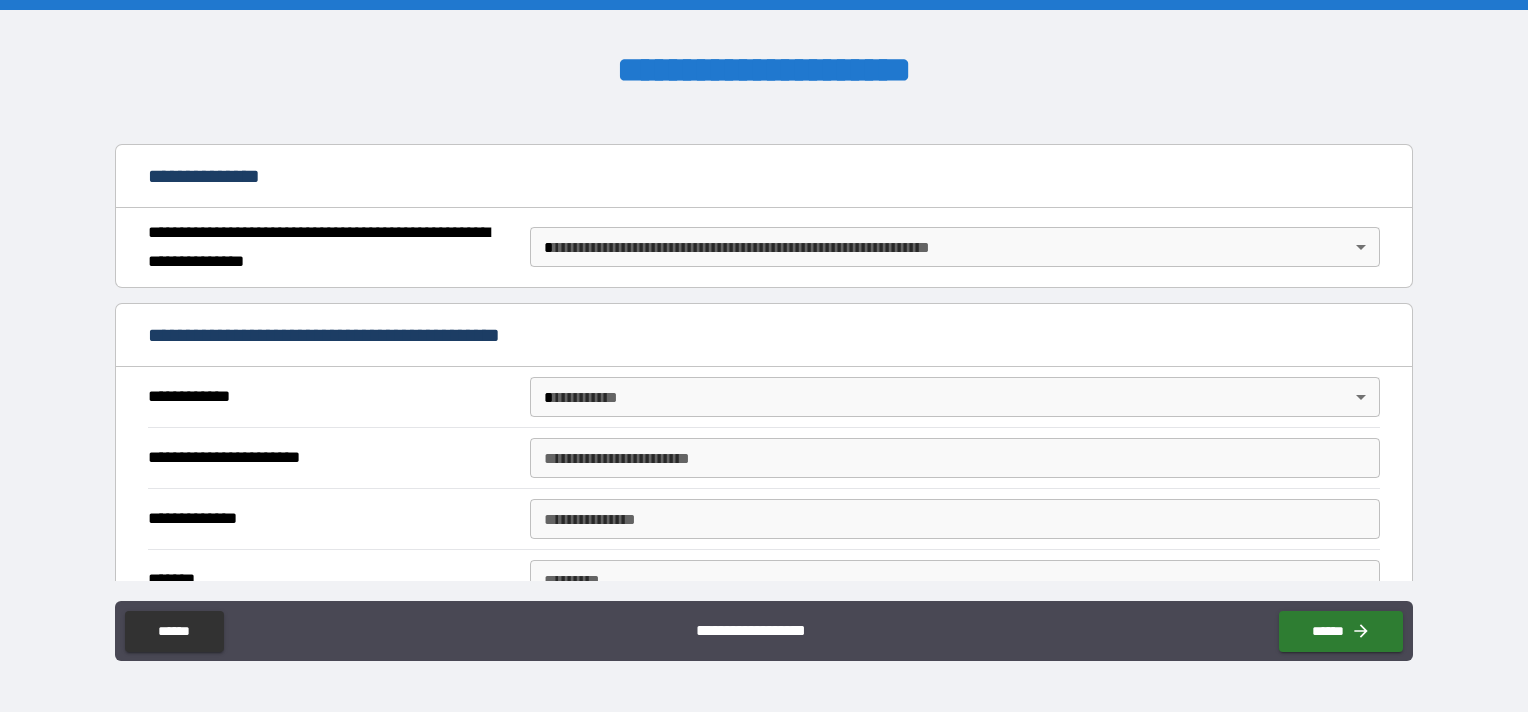 type on "*" 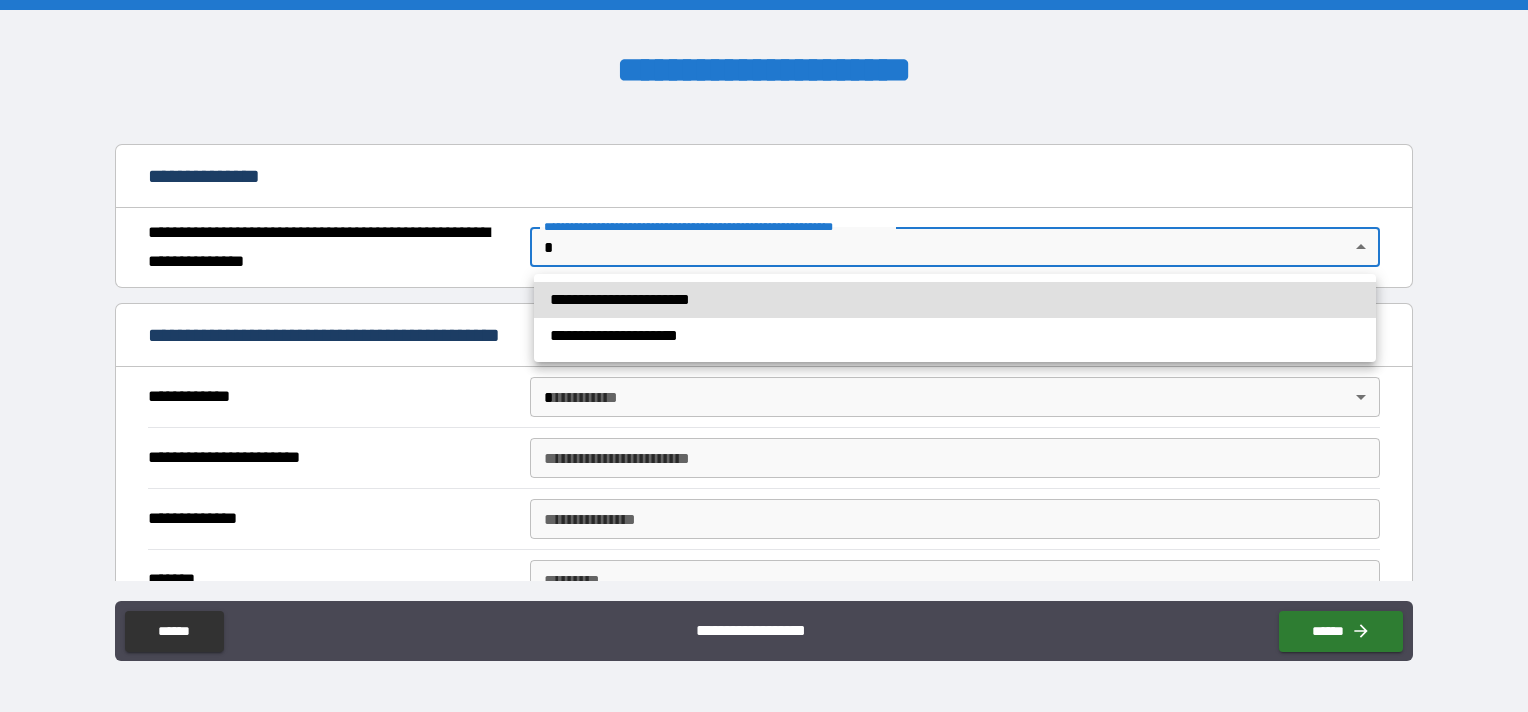 click on "**********" at bounding box center [764, 356] 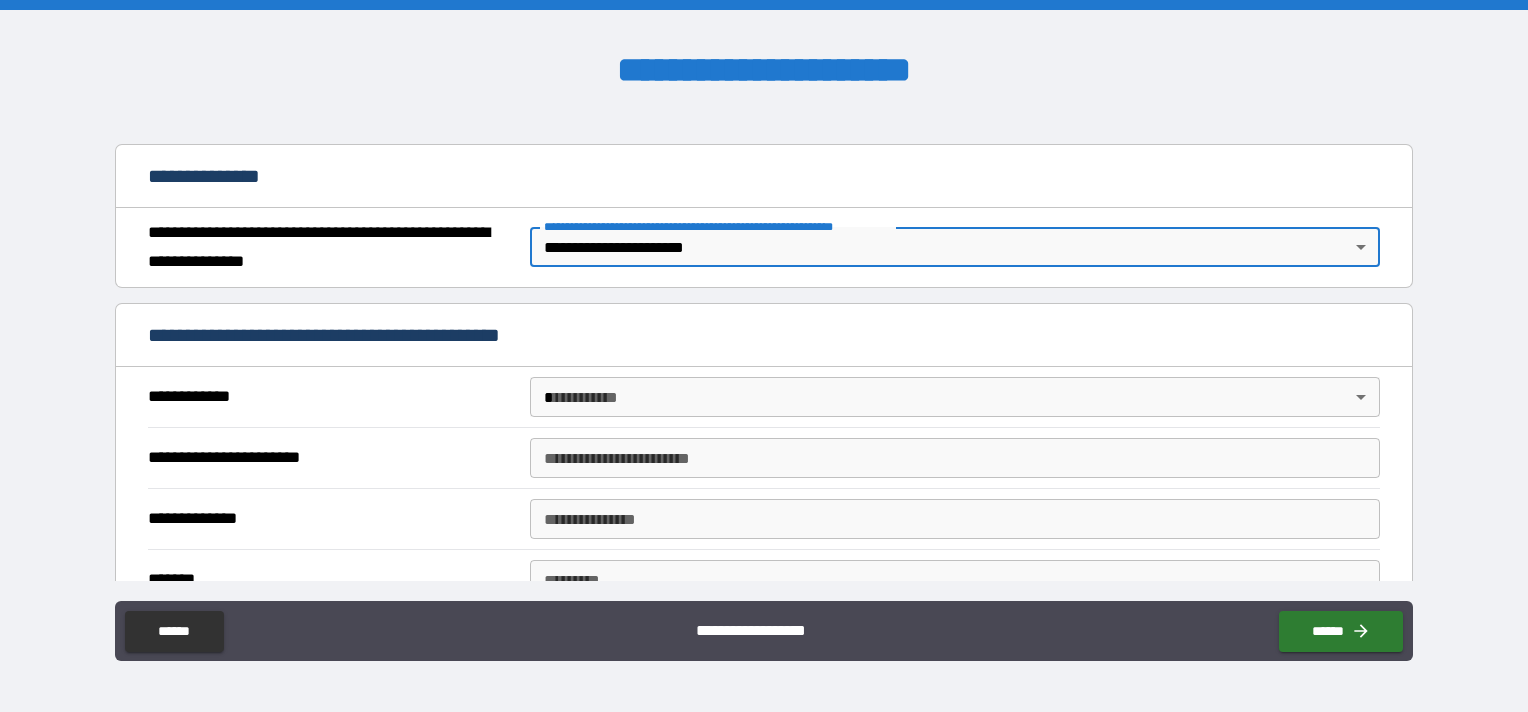 click on "**********" at bounding box center [764, 356] 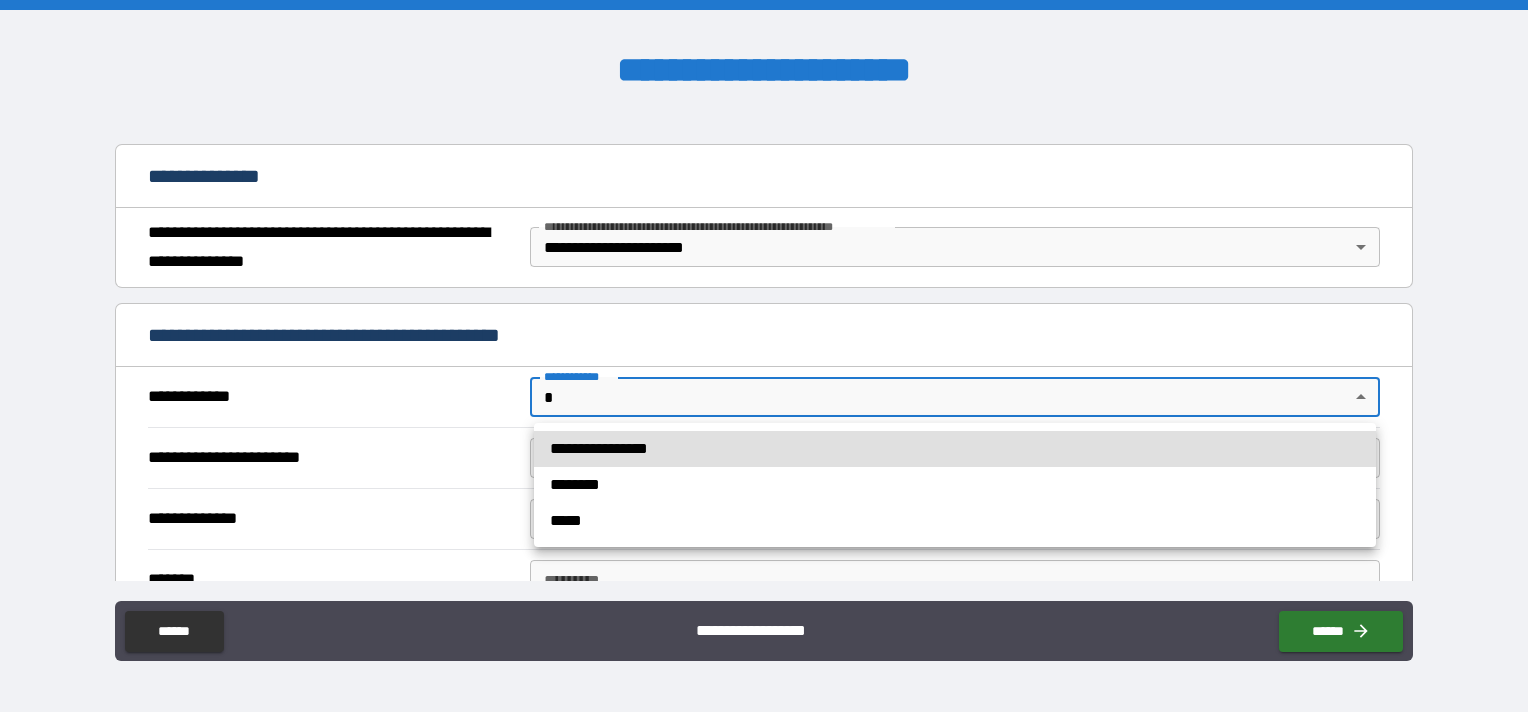 click on "**********" at bounding box center (955, 449) 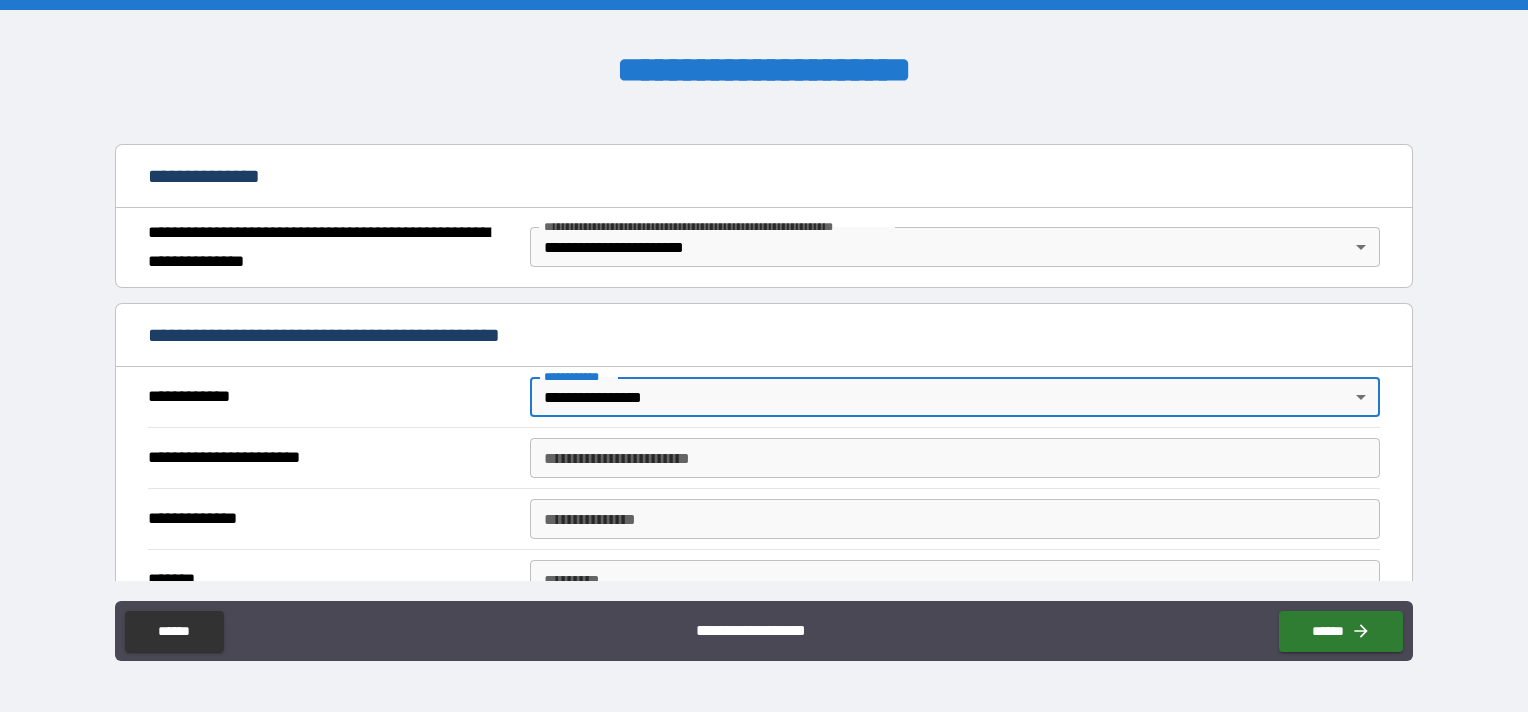 click on "**********" at bounding box center [955, 458] 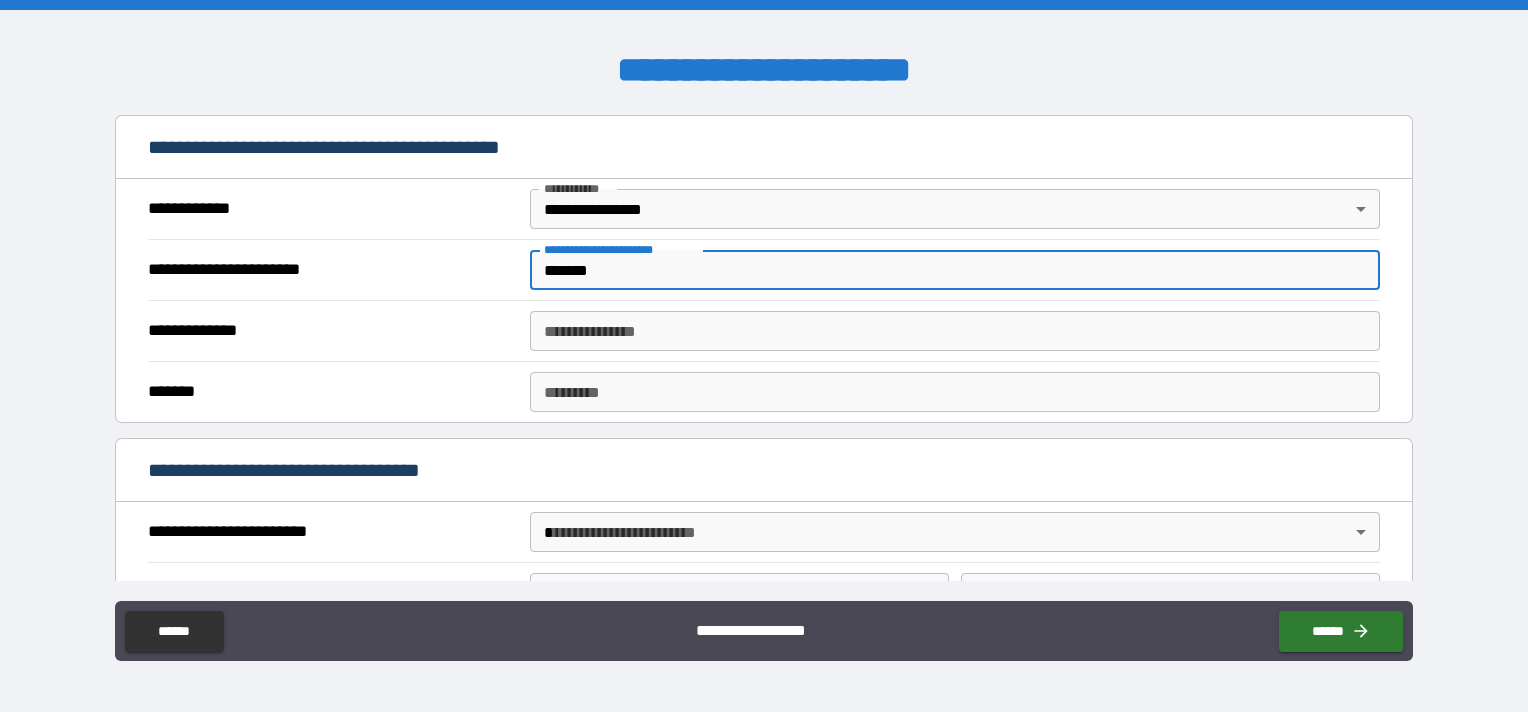 scroll, scrollTop: 400, scrollLeft: 0, axis: vertical 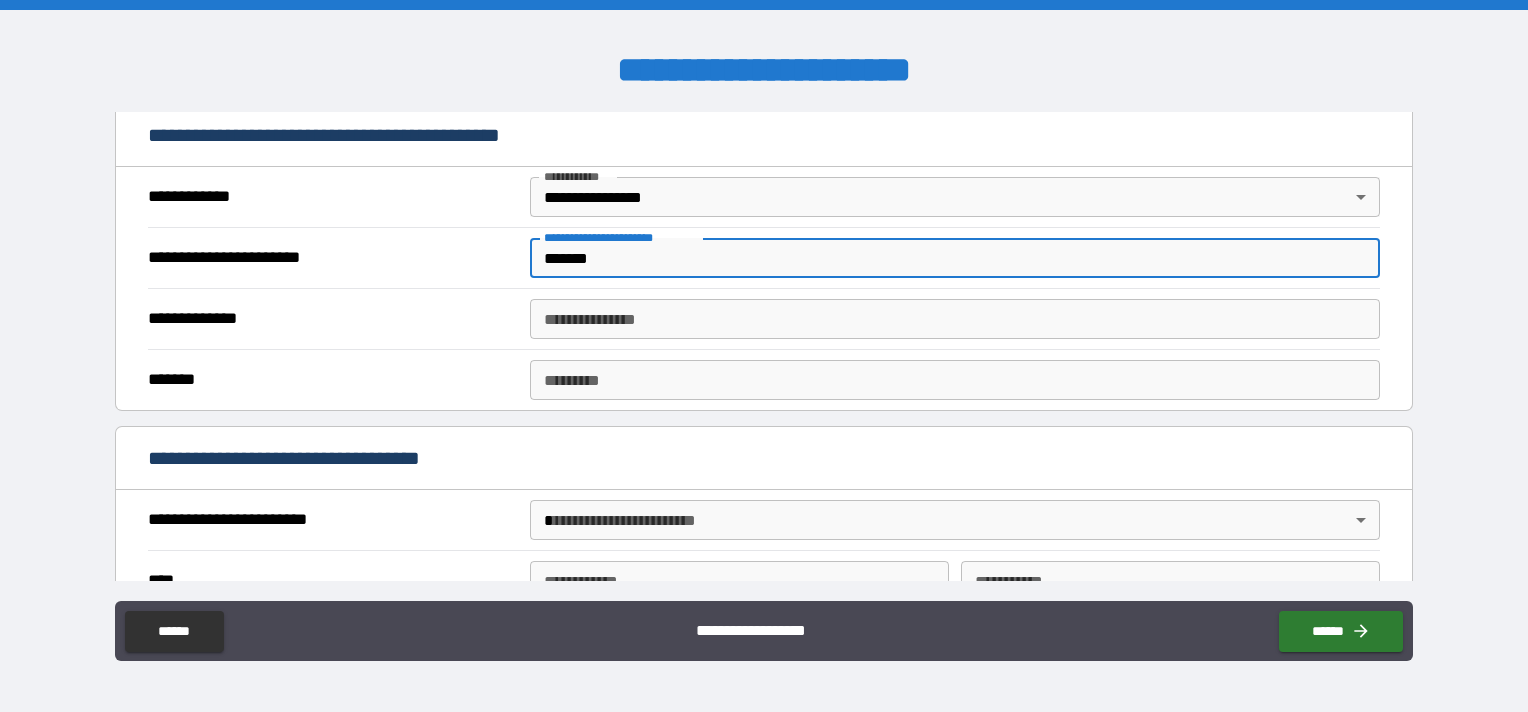 type on "*******" 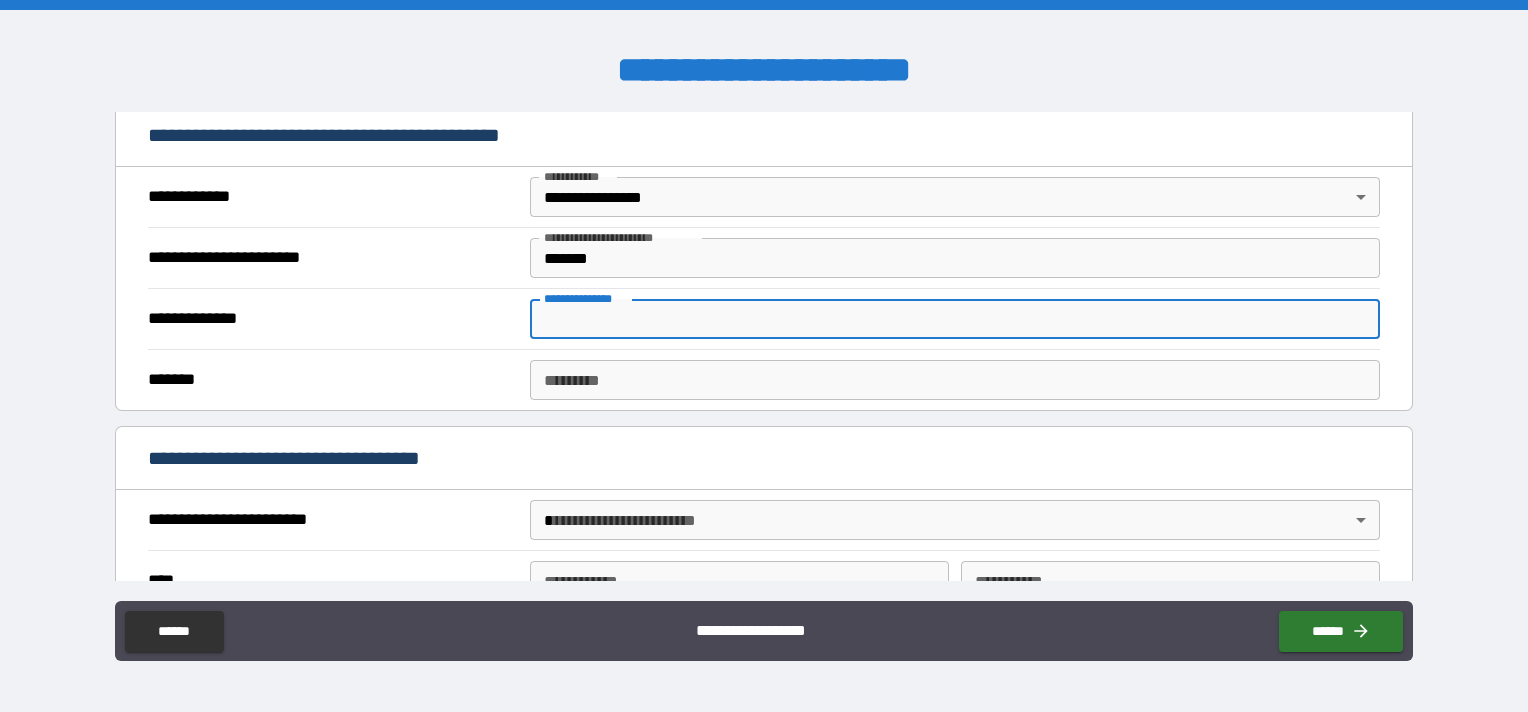 click on "**********" at bounding box center [955, 319] 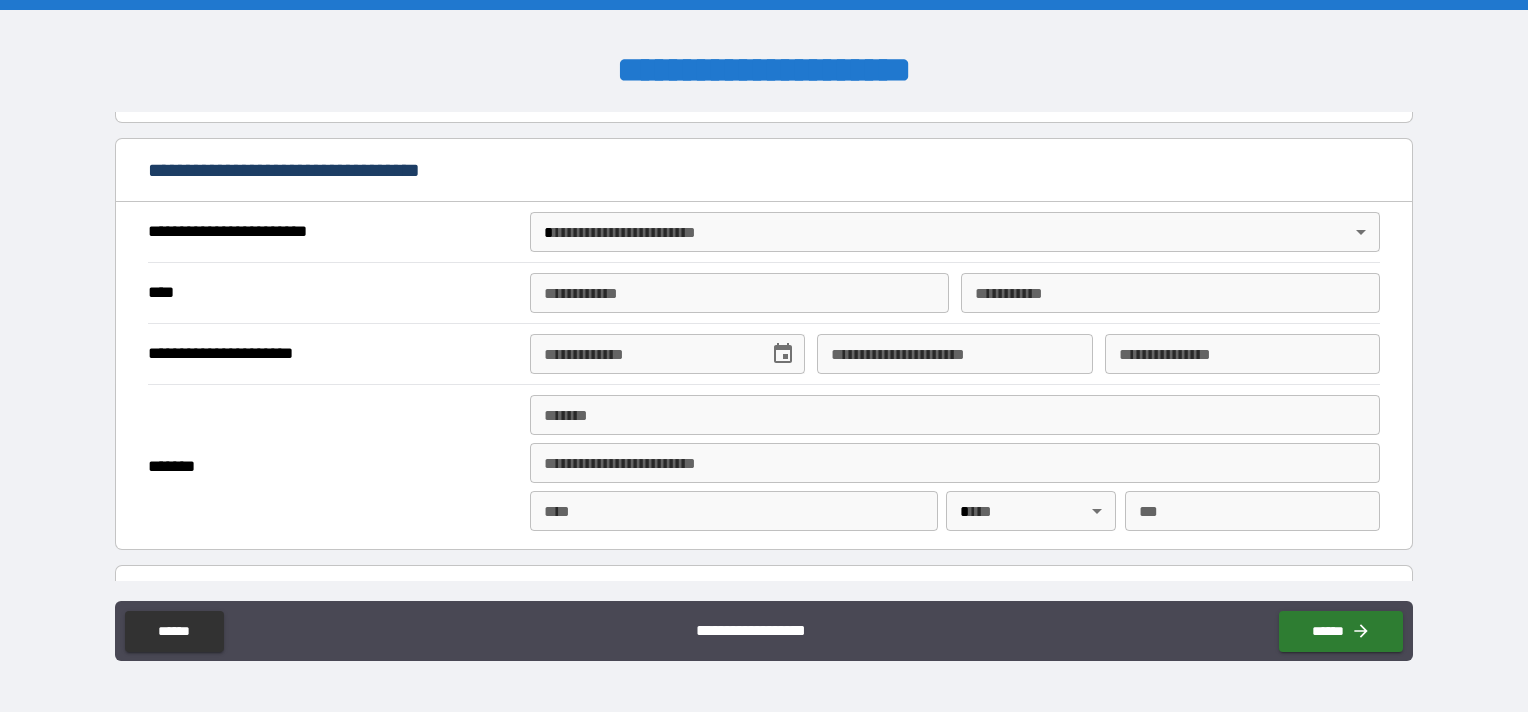 scroll, scrollTop: 700, scrollLeft: 0, axis: vertical 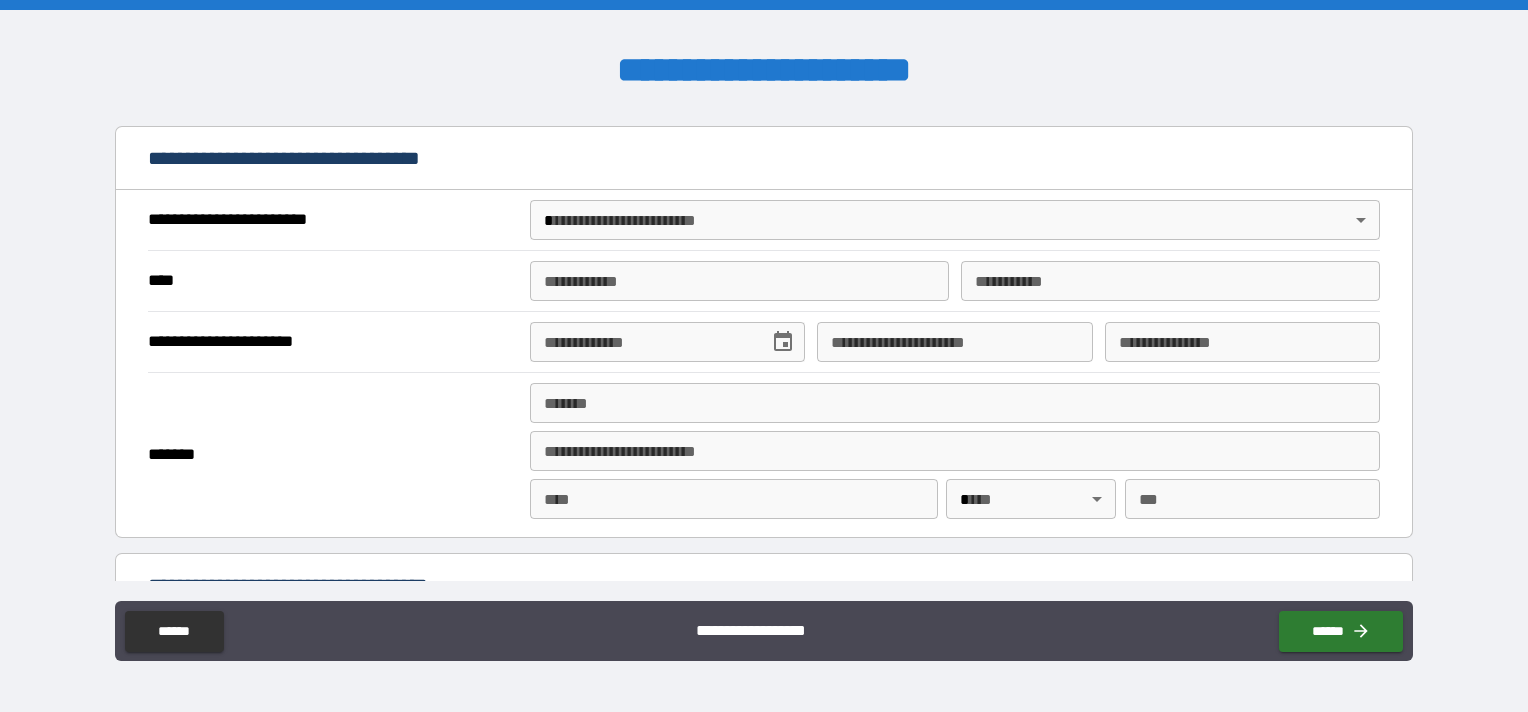 type on "****" 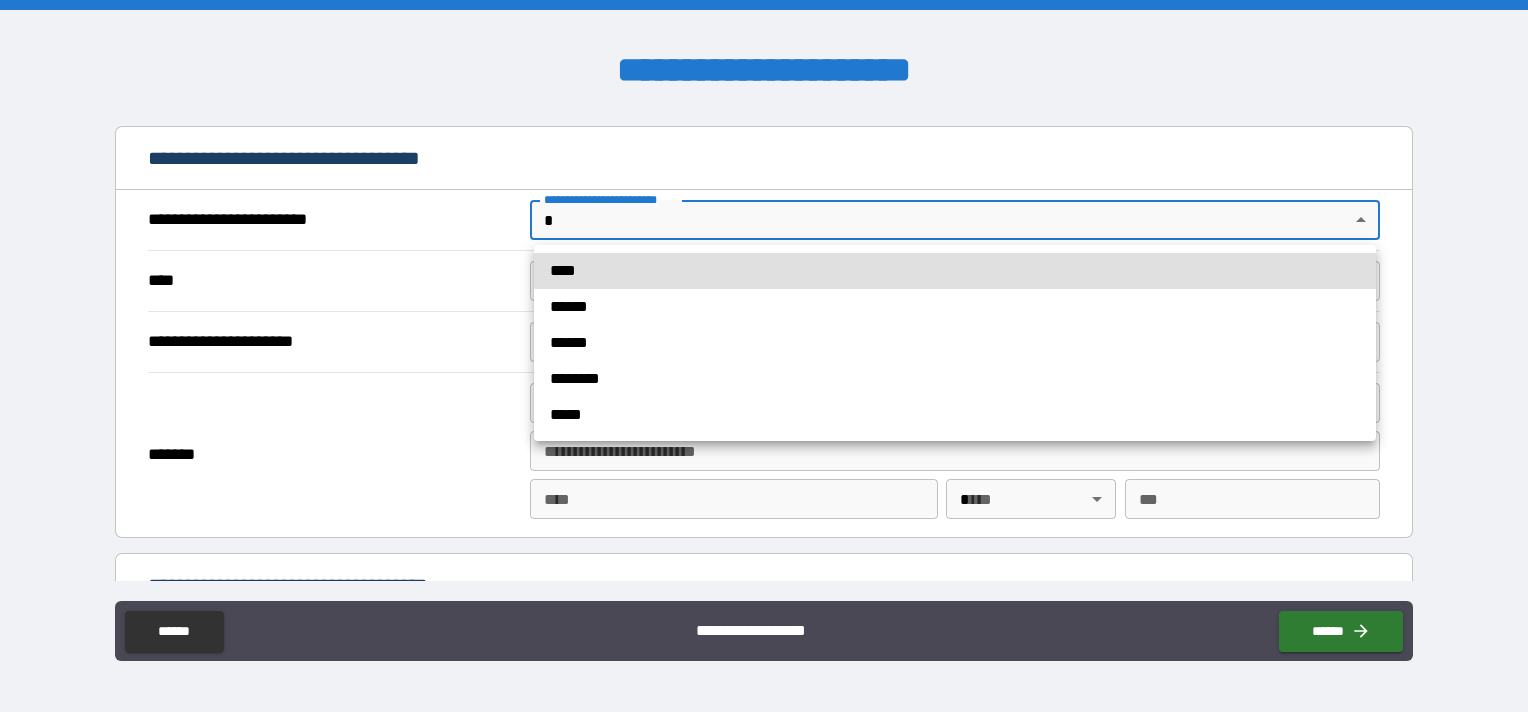 click on "******" at bounding box center [955, 307] 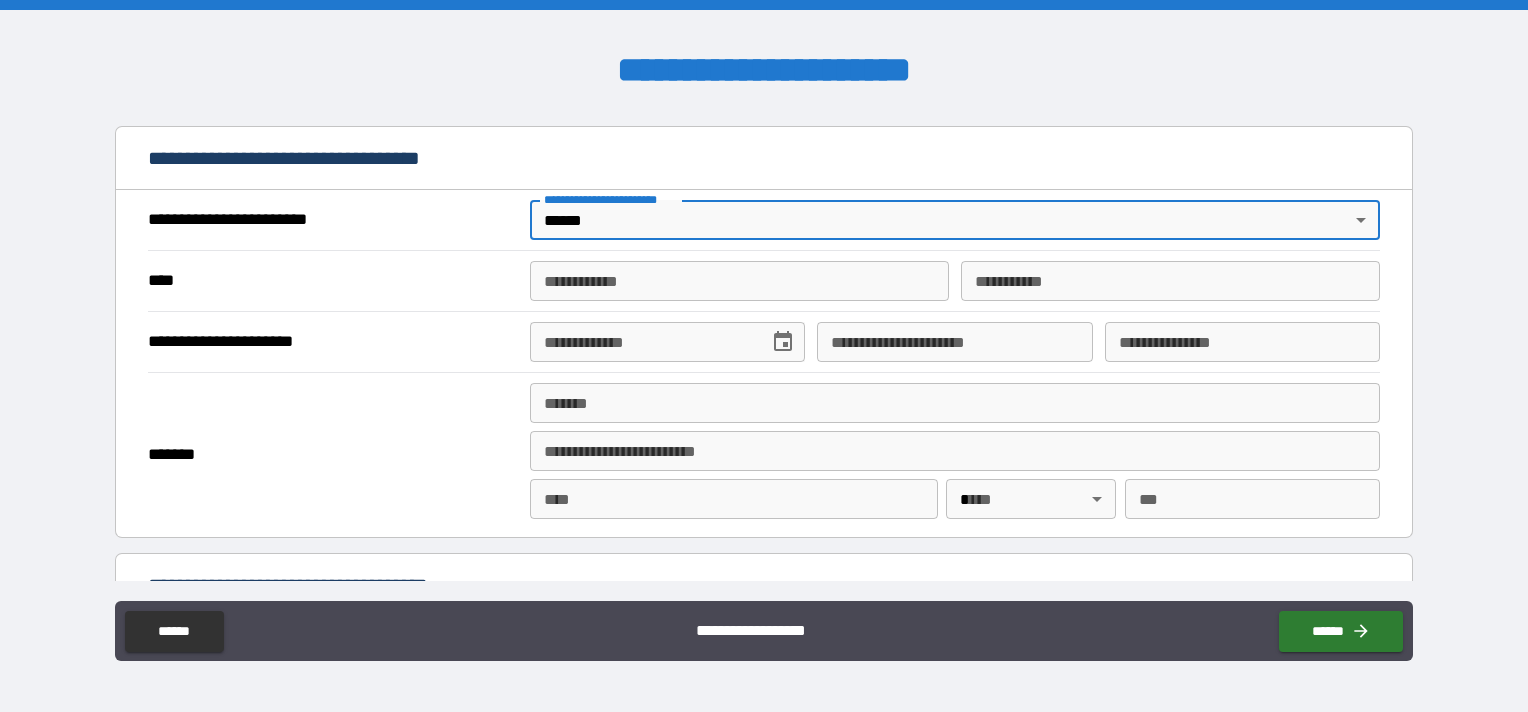 click on "**********" at bounding box center (739, 281) 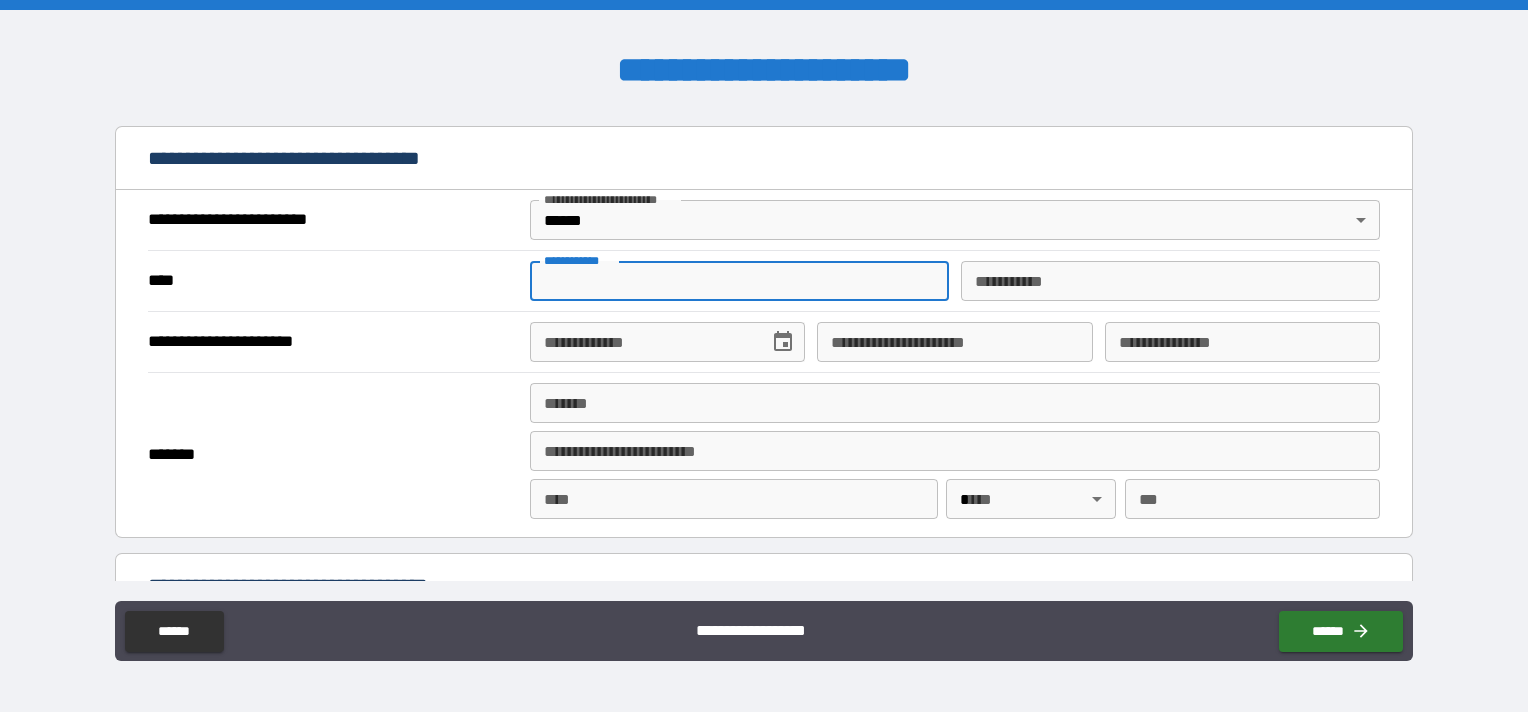 type on "*********" 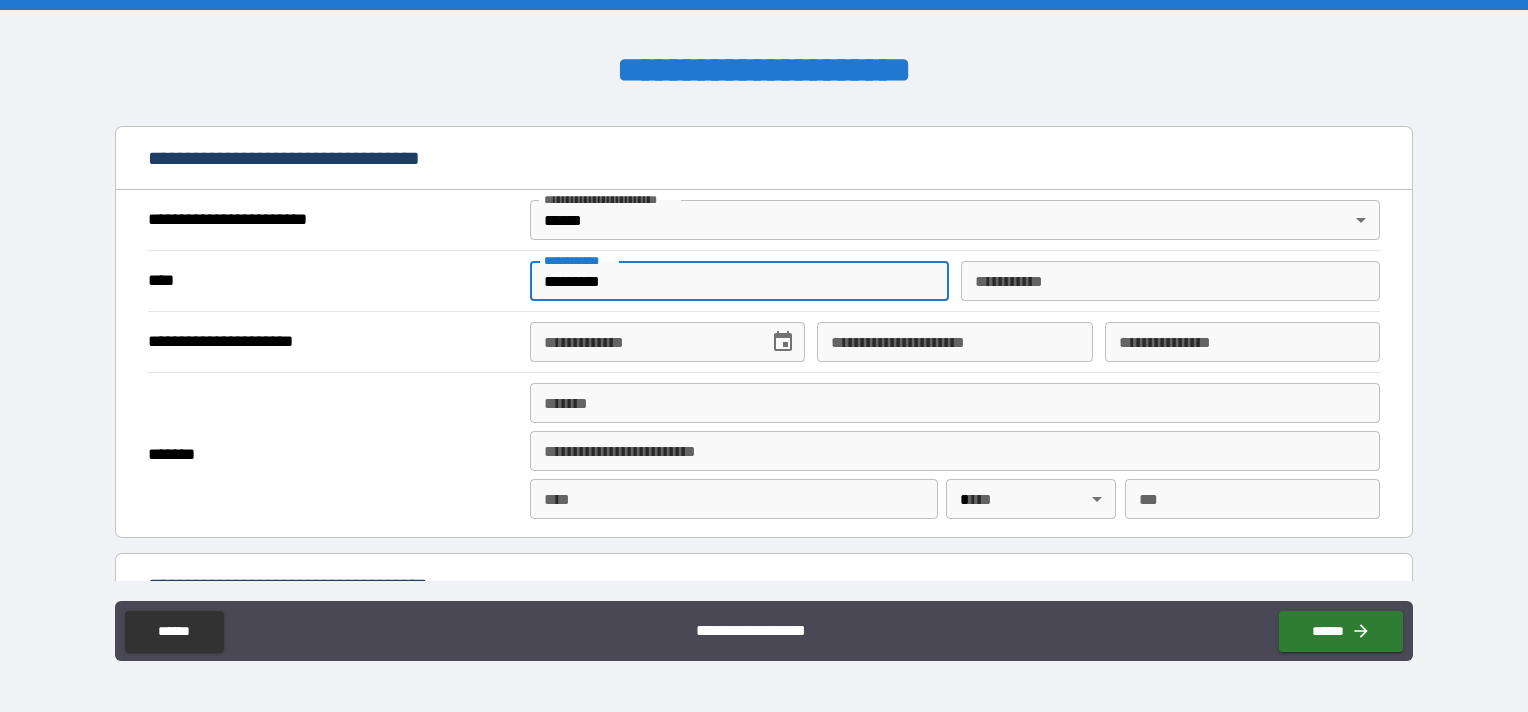 type on "******" 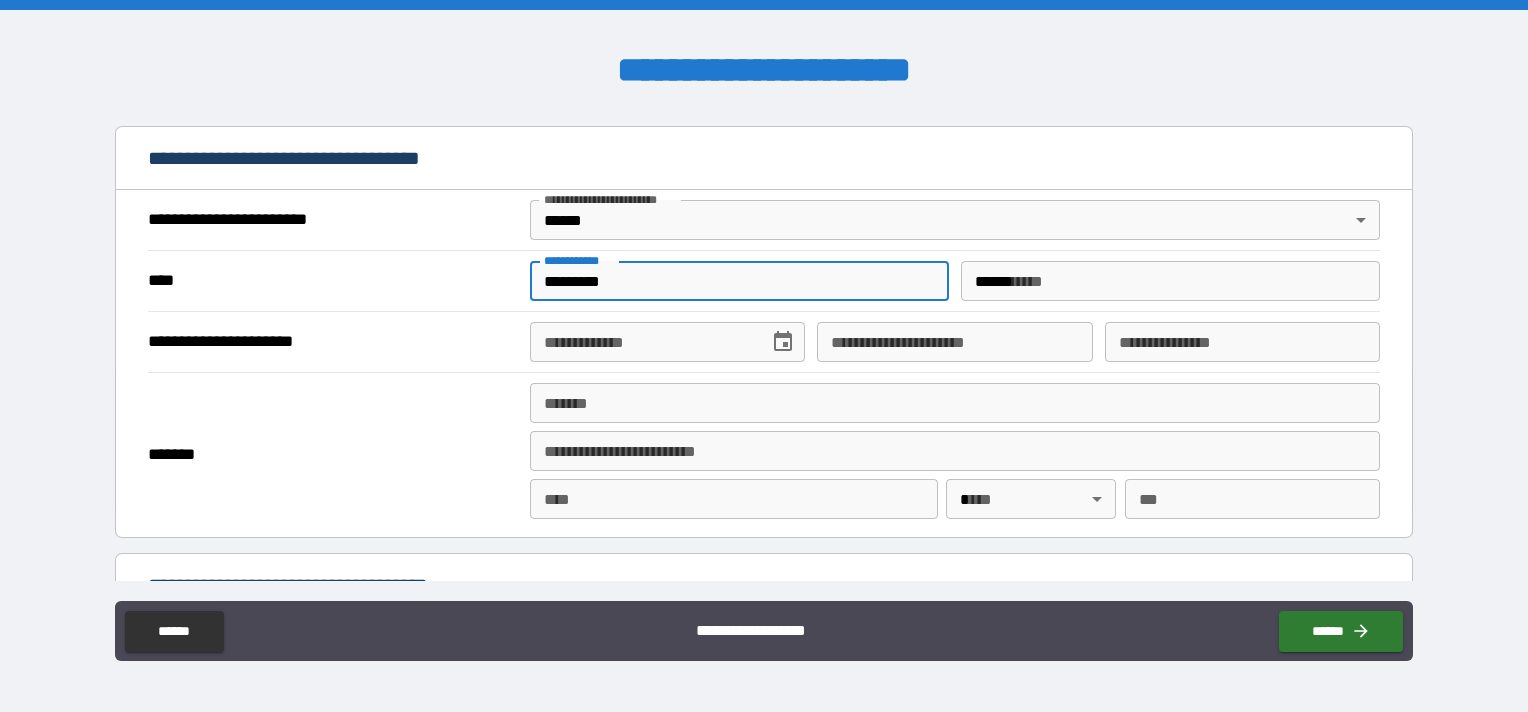 type on "**********" 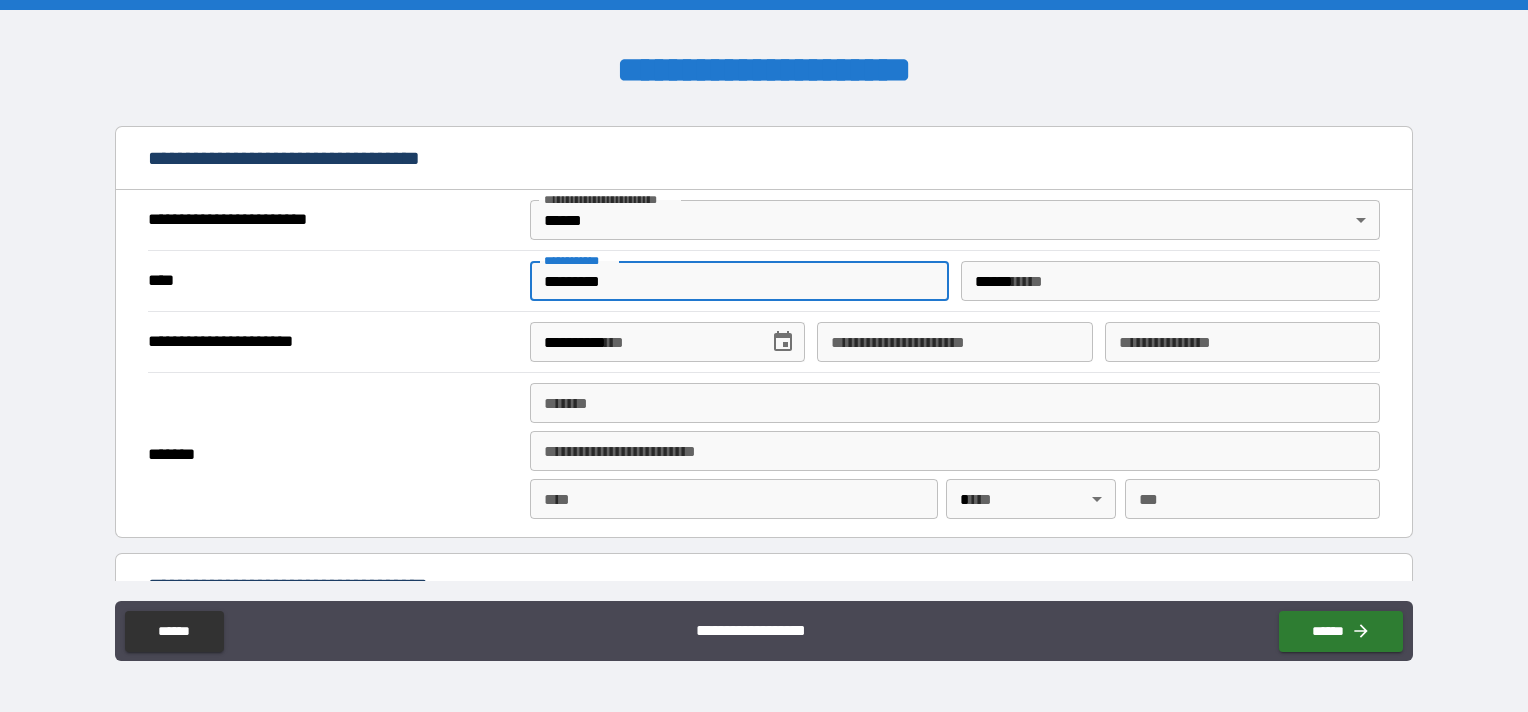 type on "**********" 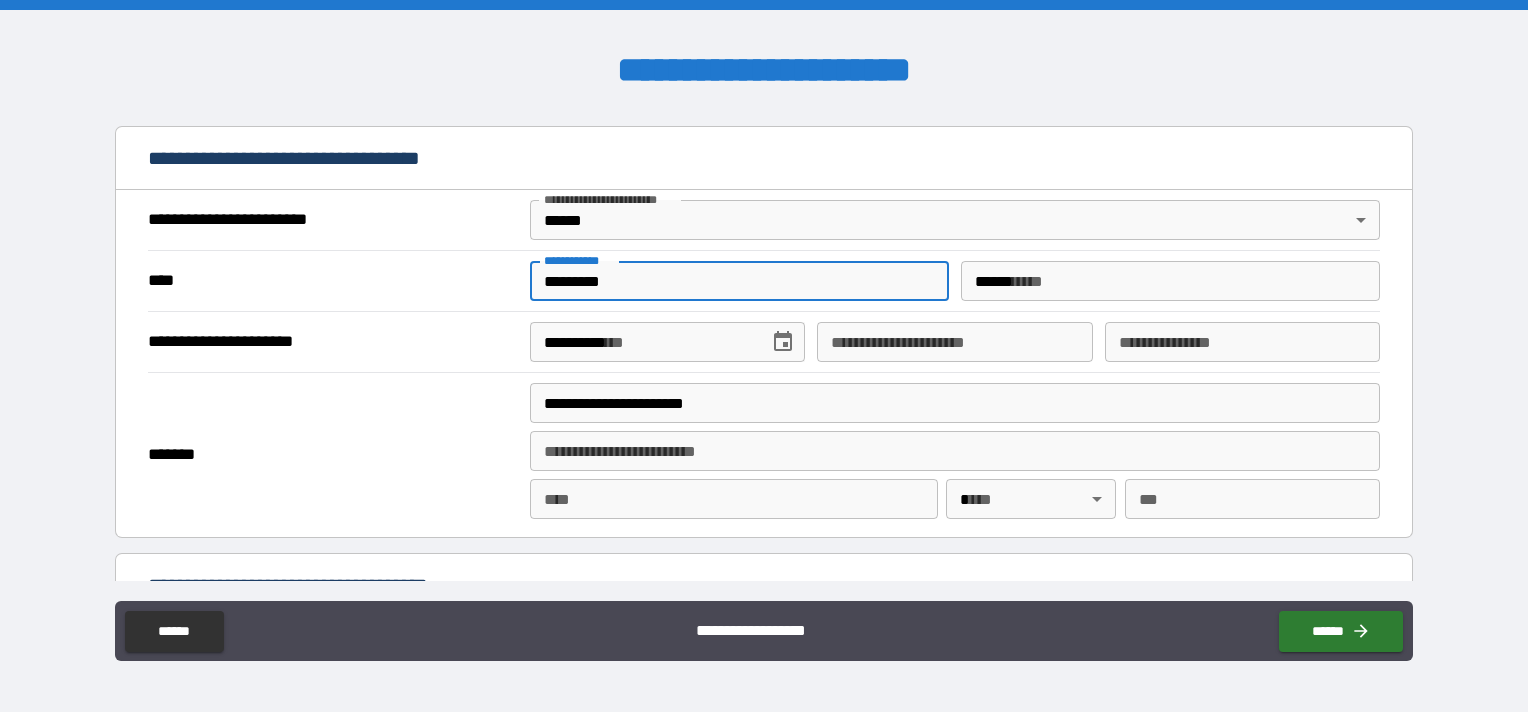 type on "******" 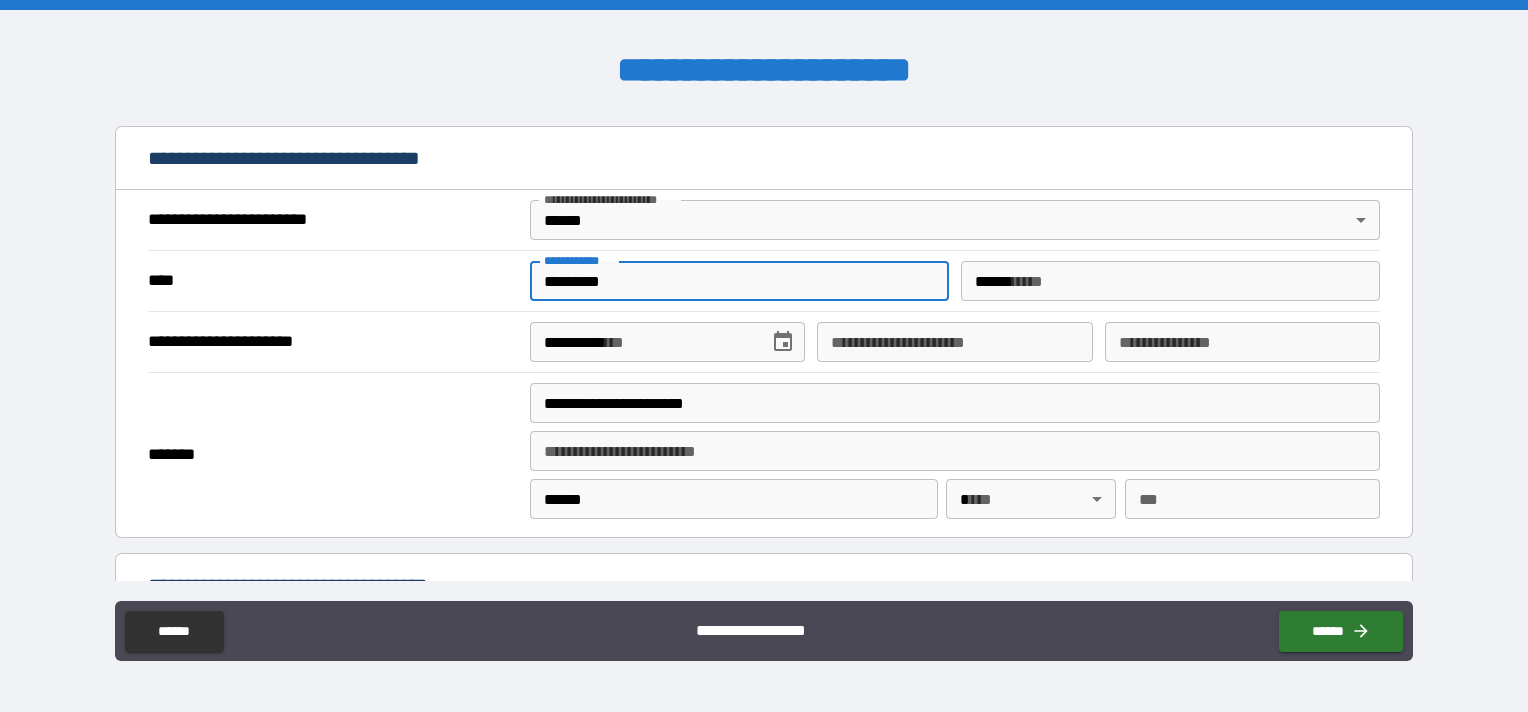 type 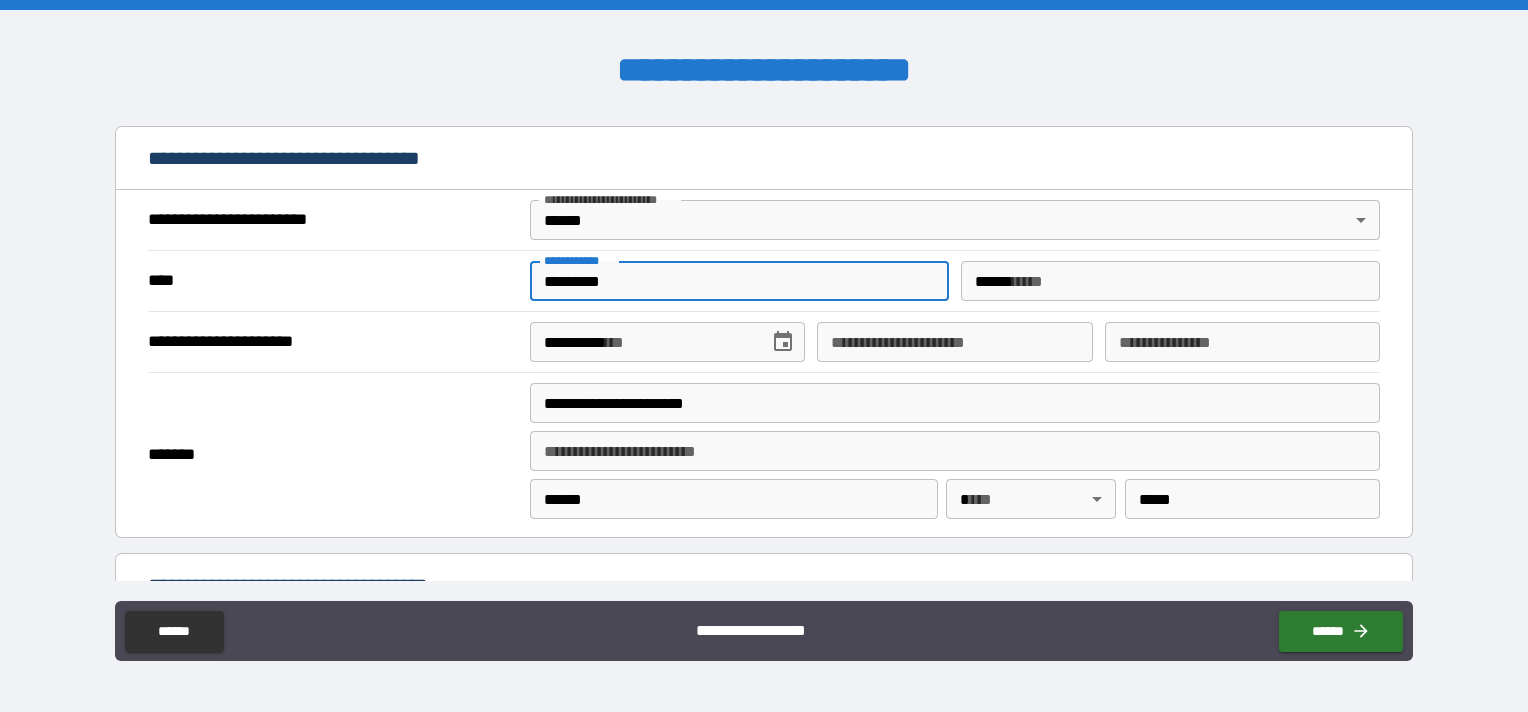 type 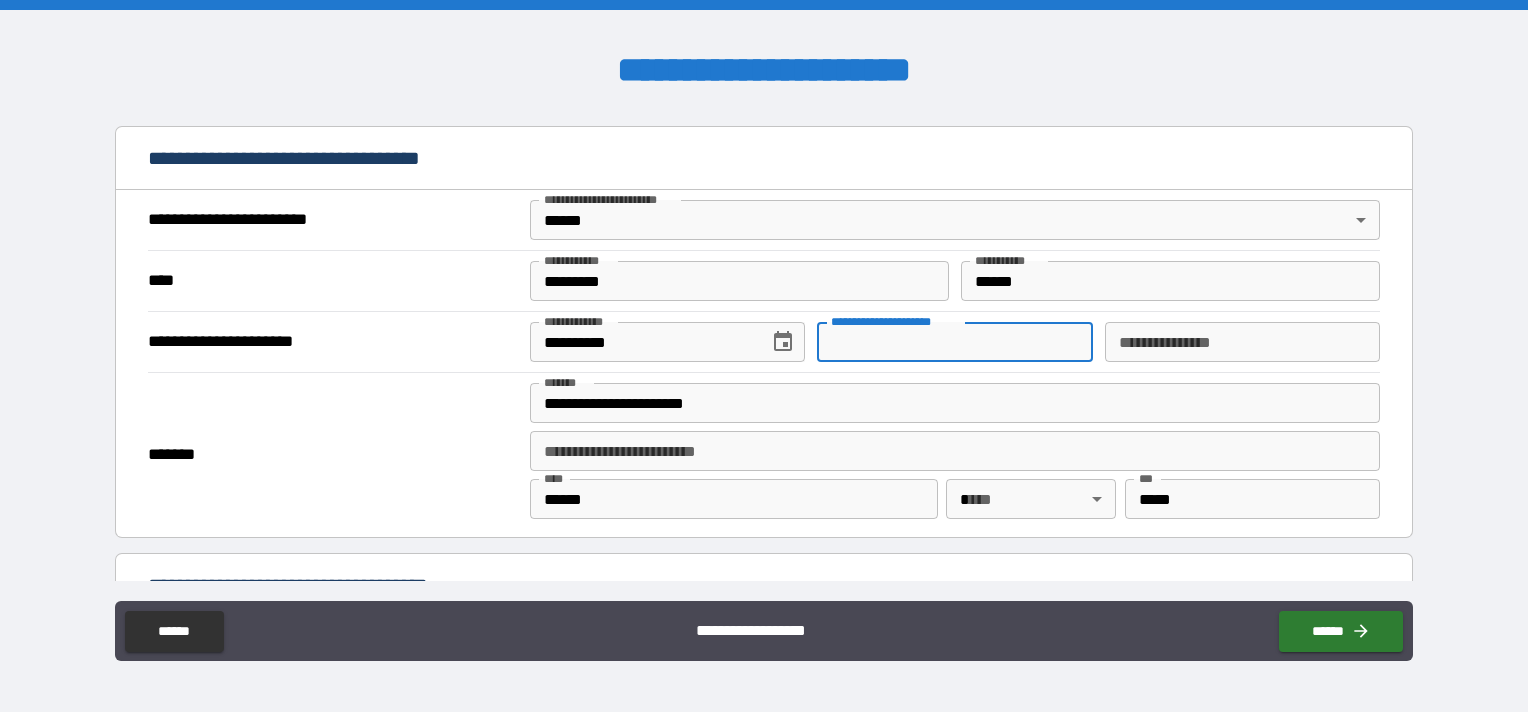 click on "**********" at bounding box center (954, 342) 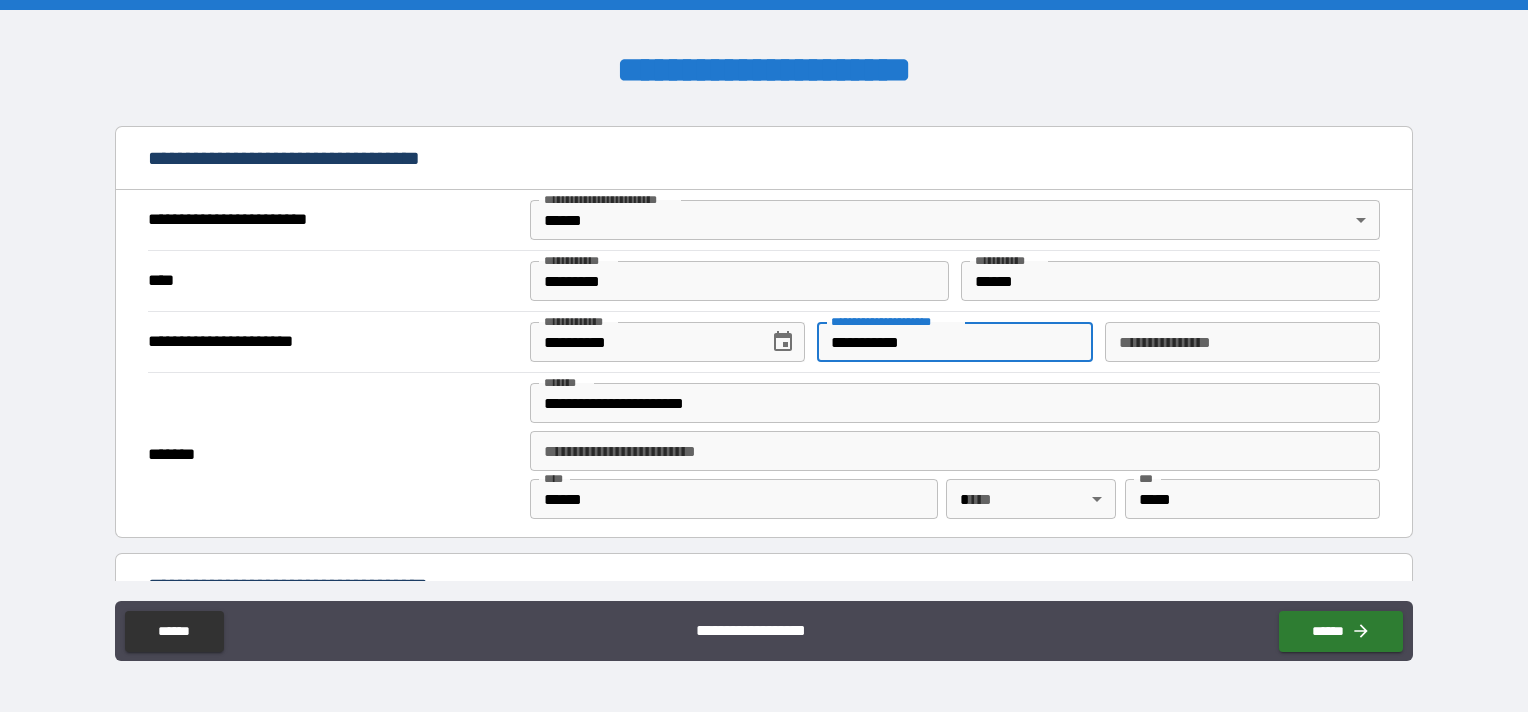 type on "**********" 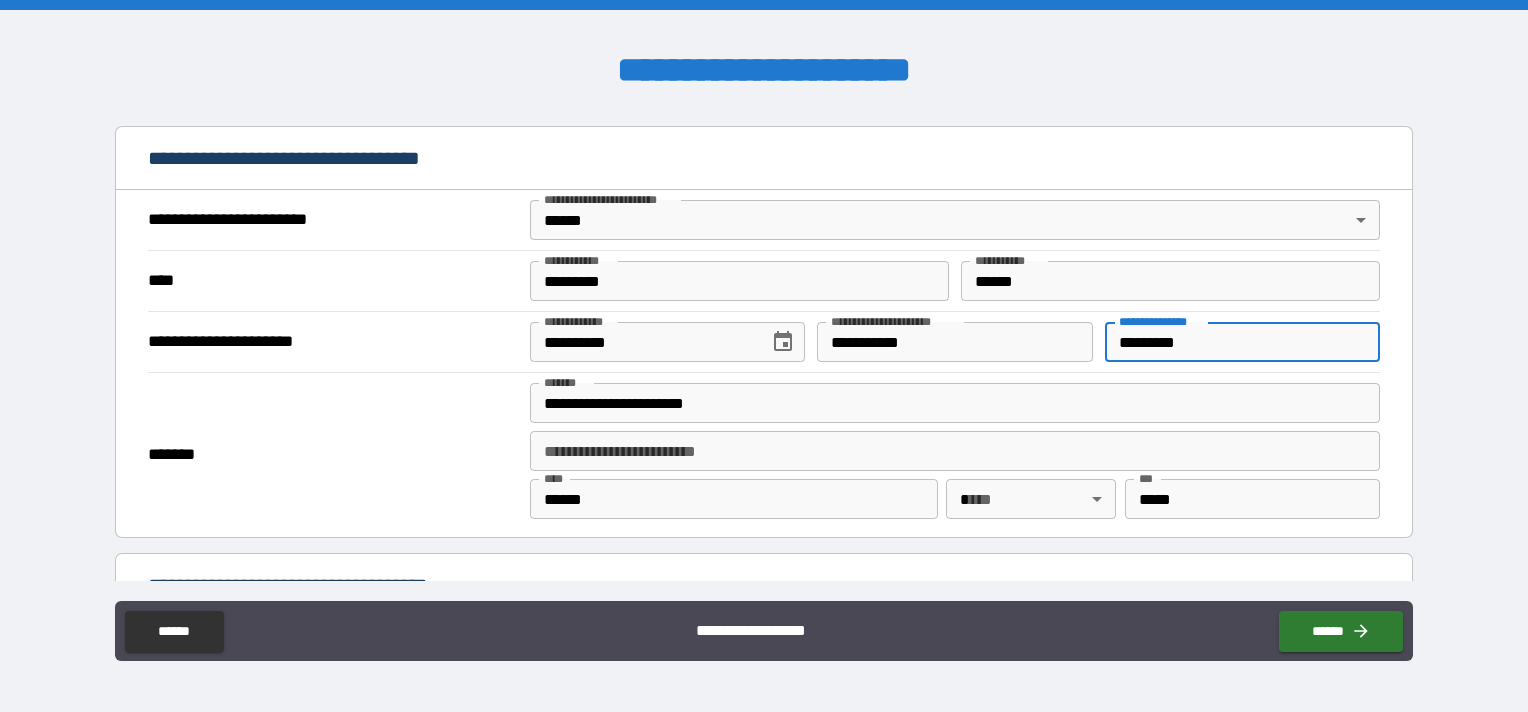 type on "*********" 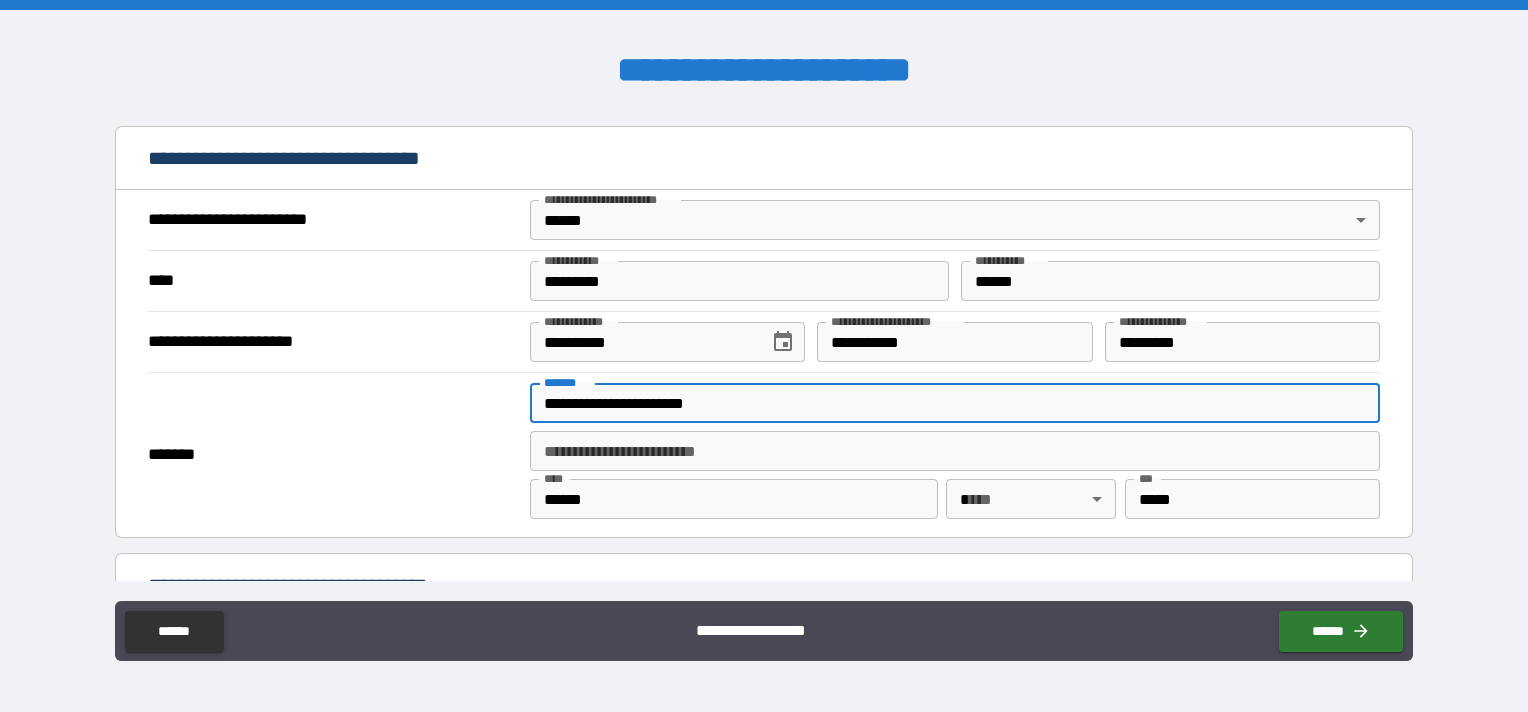 click on "**********" at bounding box center [955, 403] 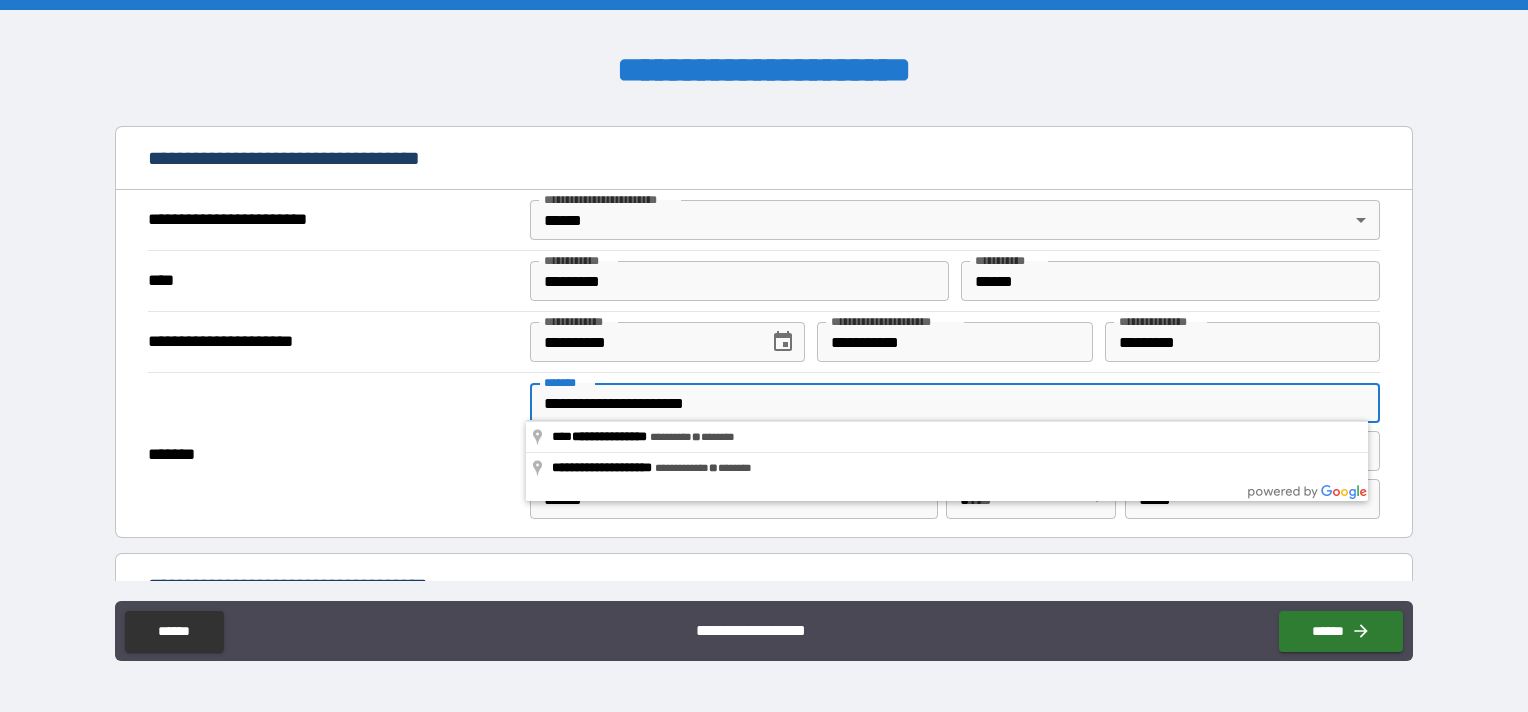 click on "**********" at bounding box center (955, 403) 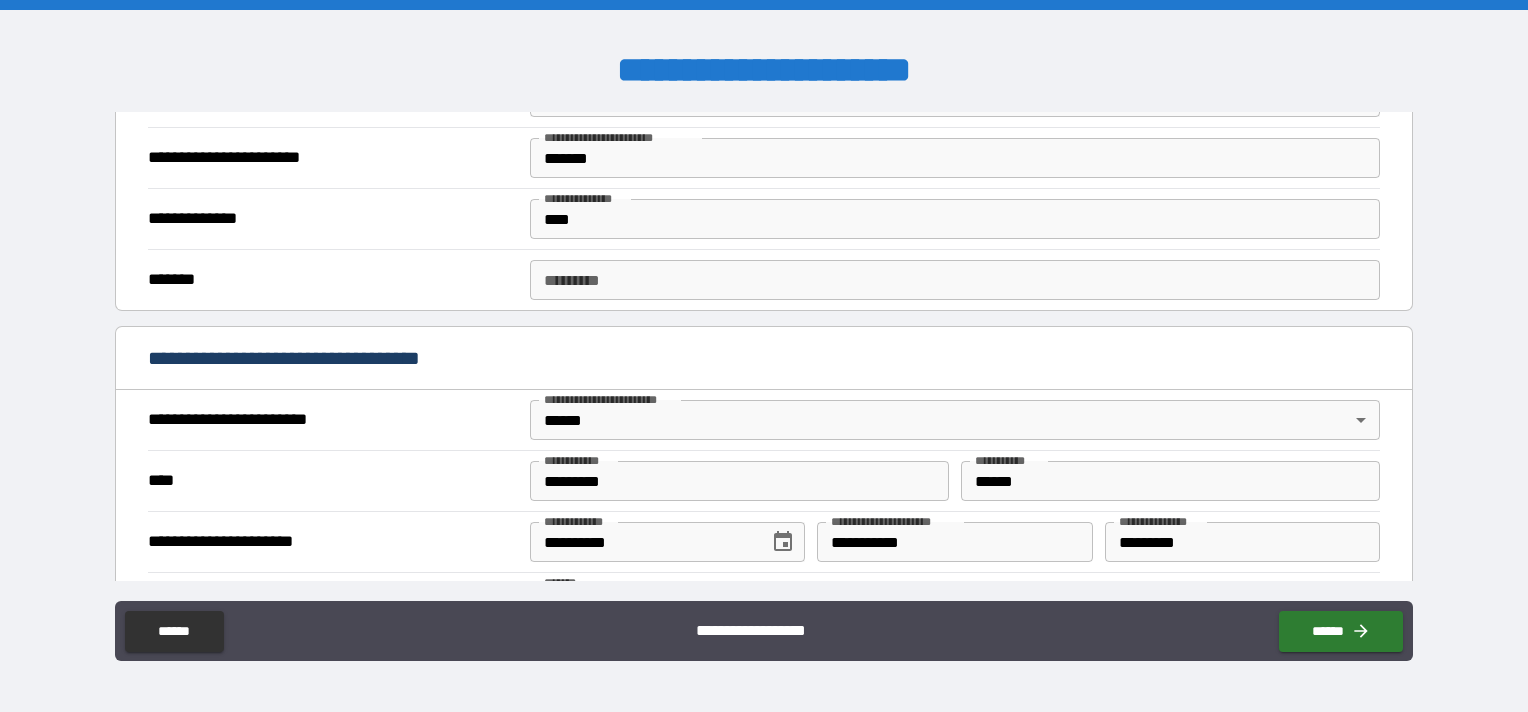 scroll, scrollTop: 400, scrollLeft: 0, axis: vertical 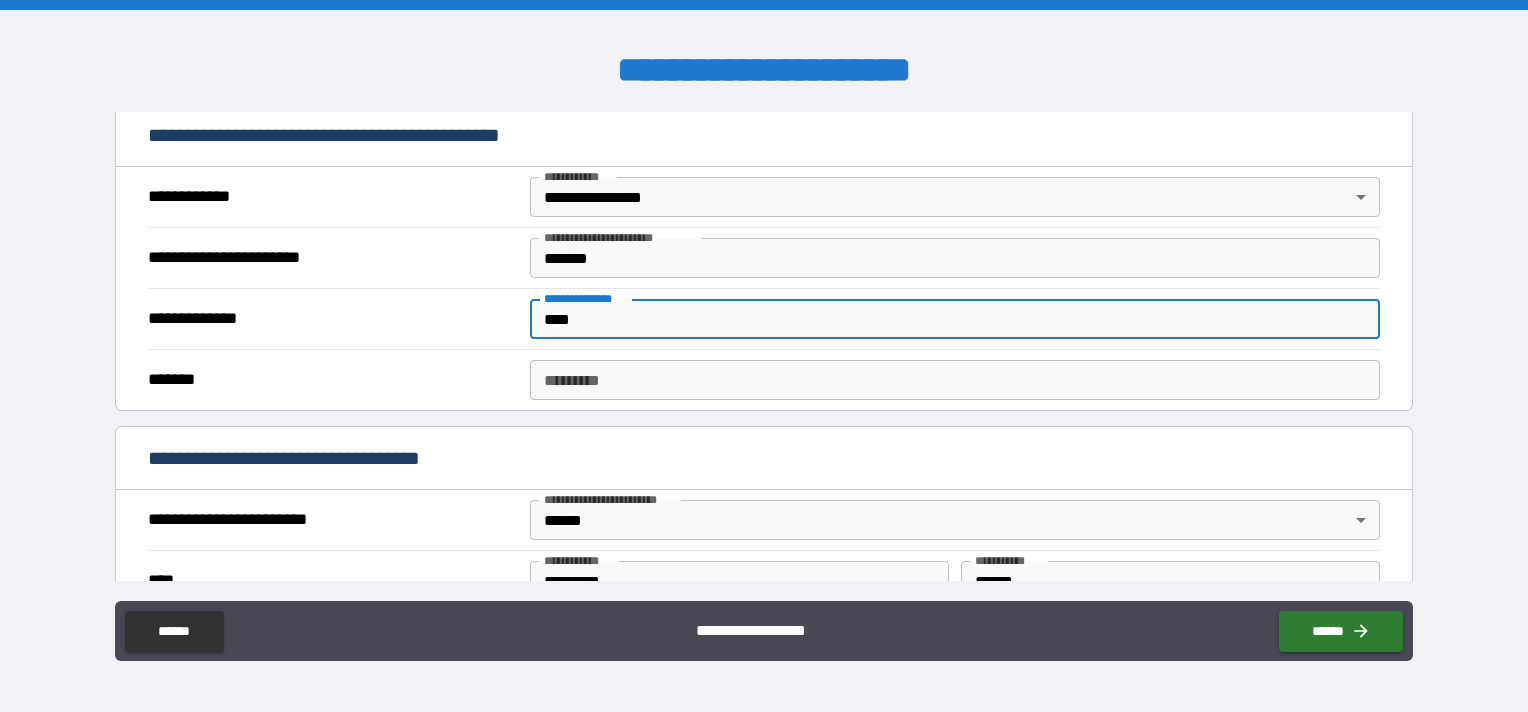drag, startPoint x: 546, startPoint y: 316, endPoint x: 496, endPoint y: 315, distance: 50.01 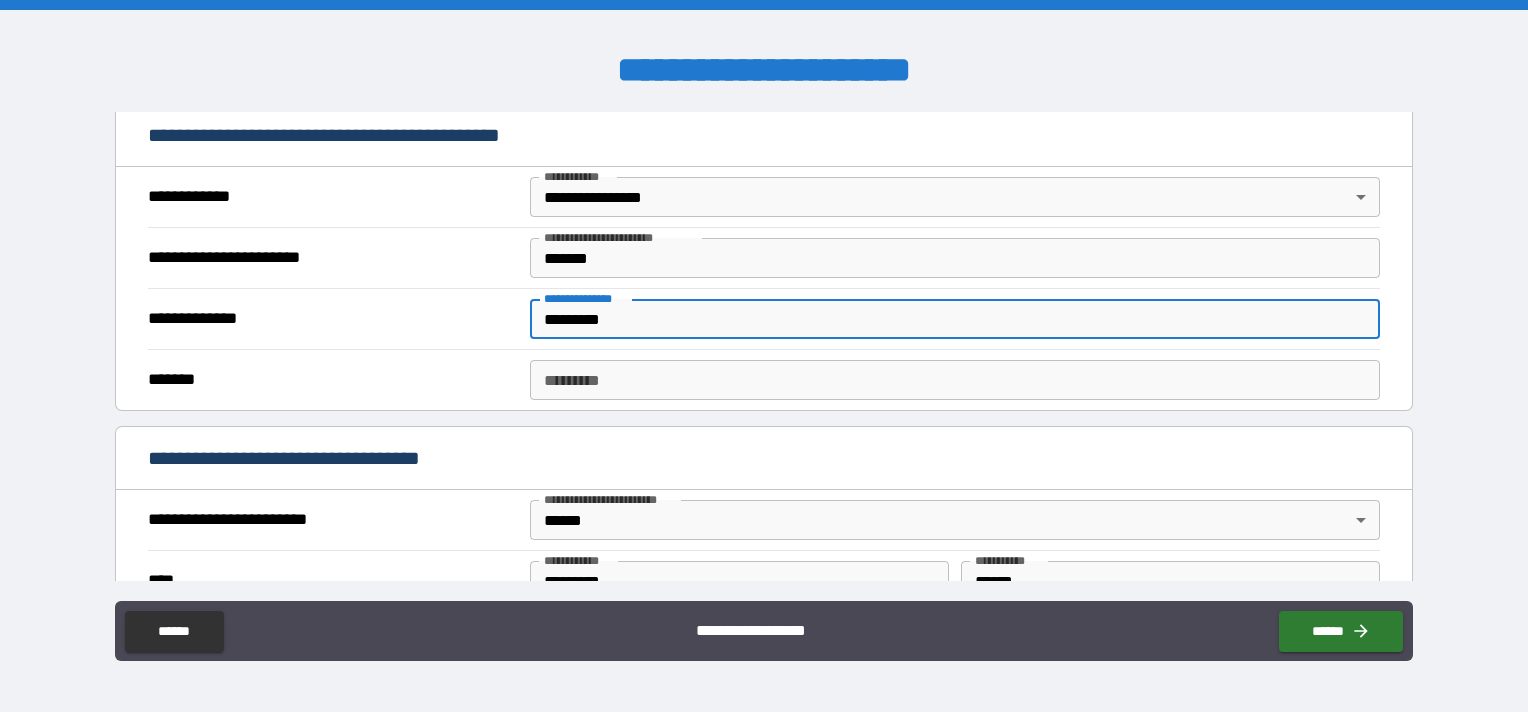 type on "*********" 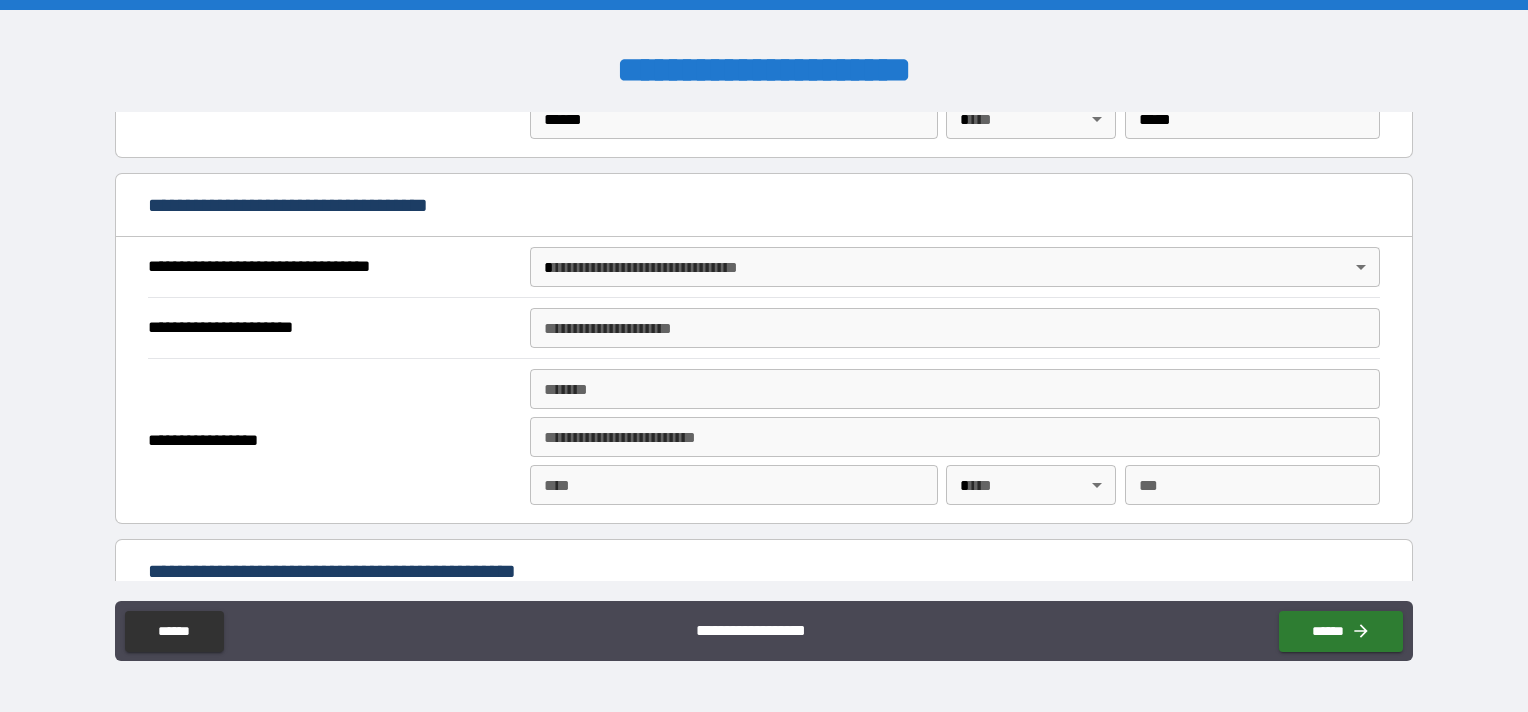 scroll, scrollTop: 1100, scrollLeft: 0, axis: vertical 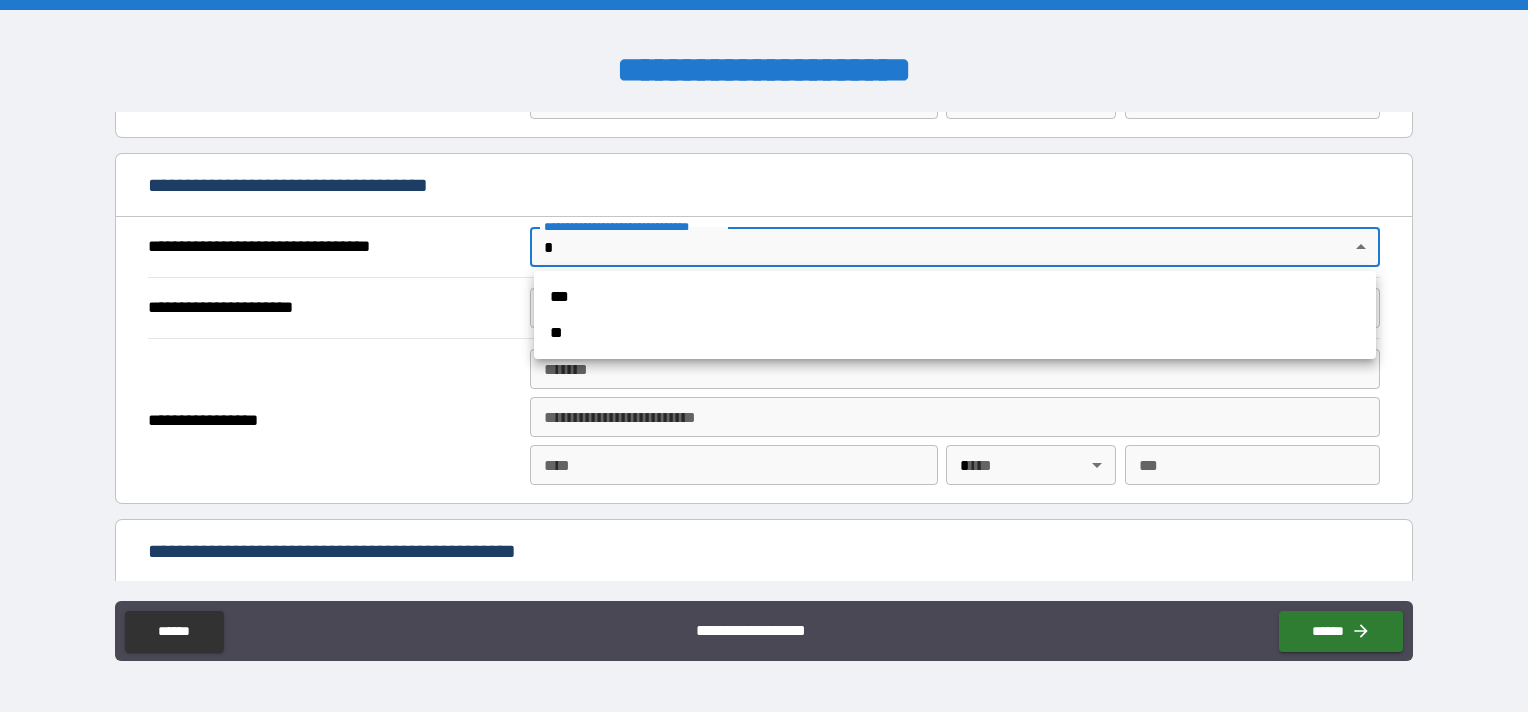 click on "**********" at bounding box center [764, 356] 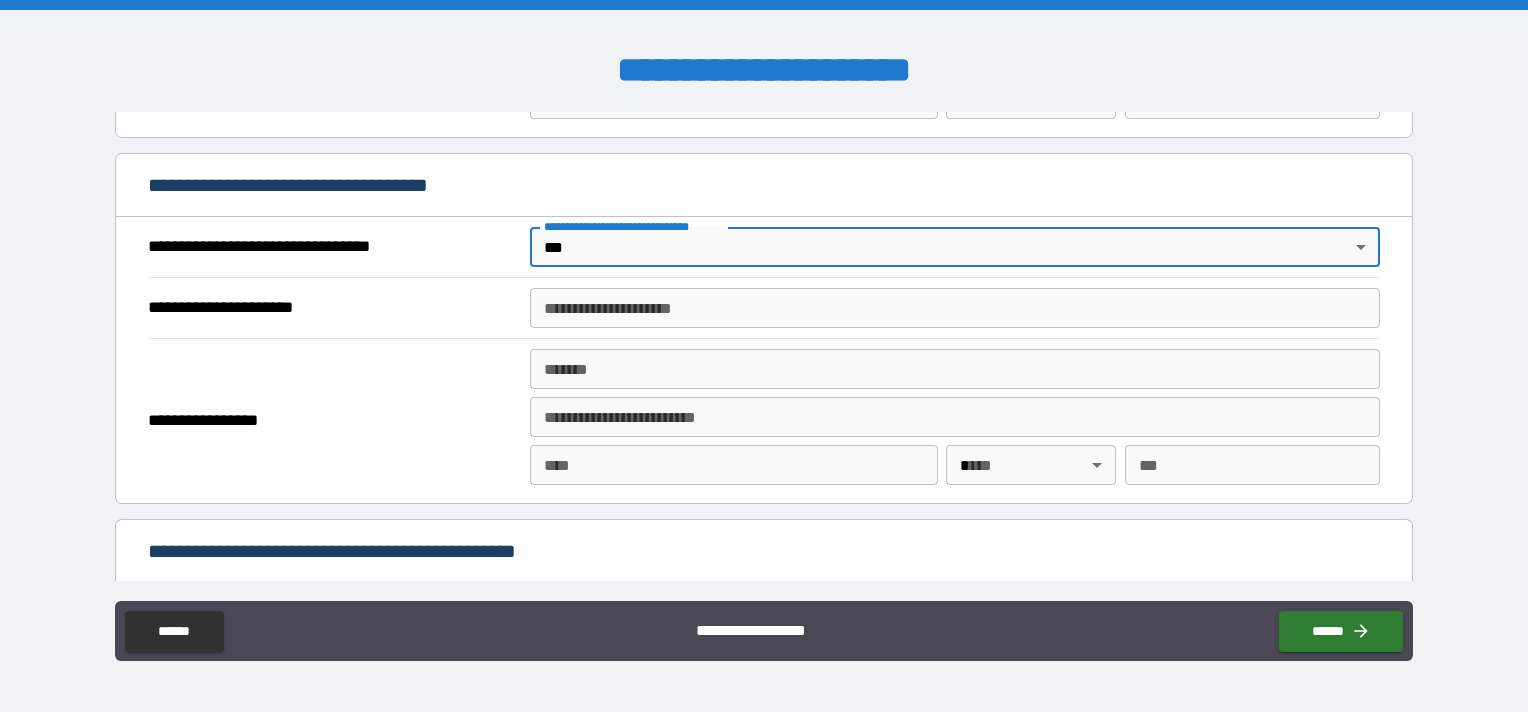 click on "**********" at bounding box center (955, 308) 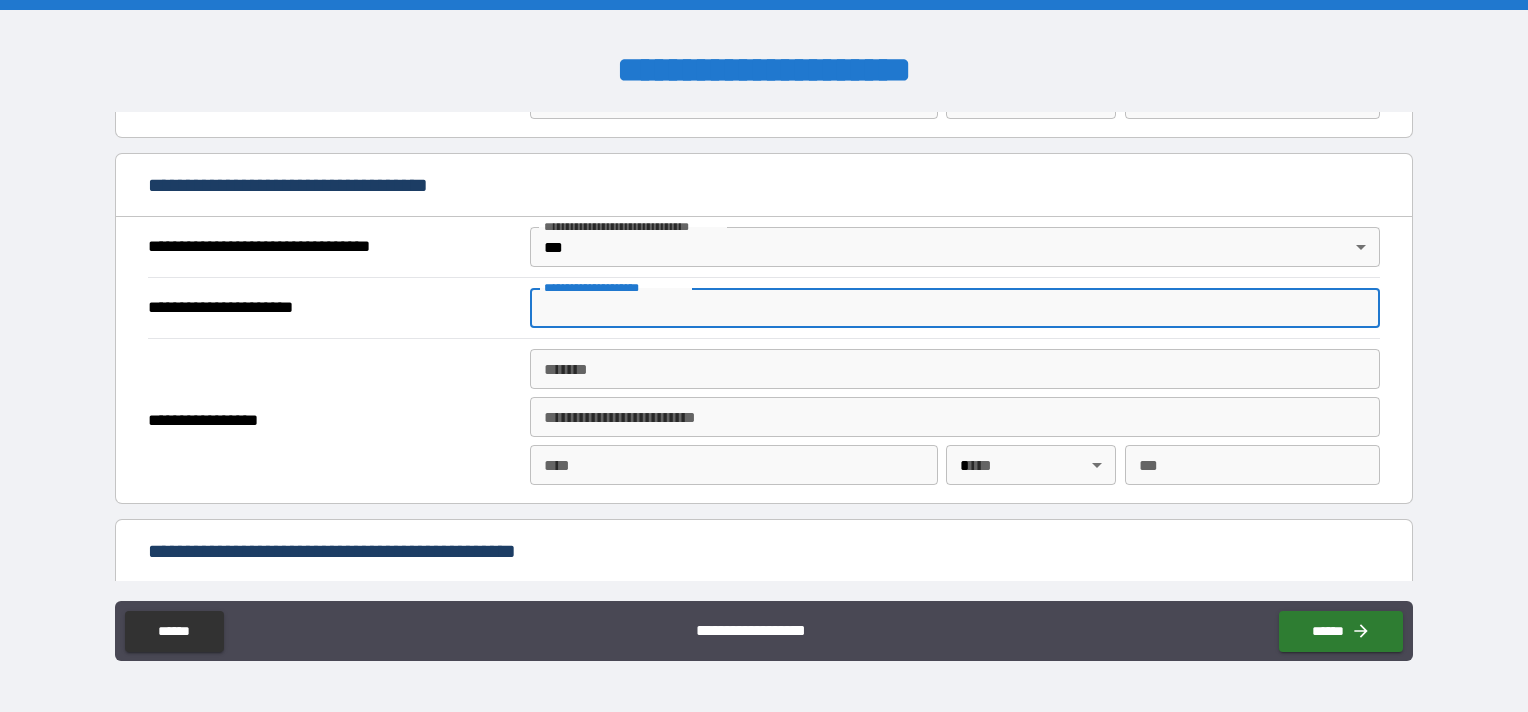 type on "**********" 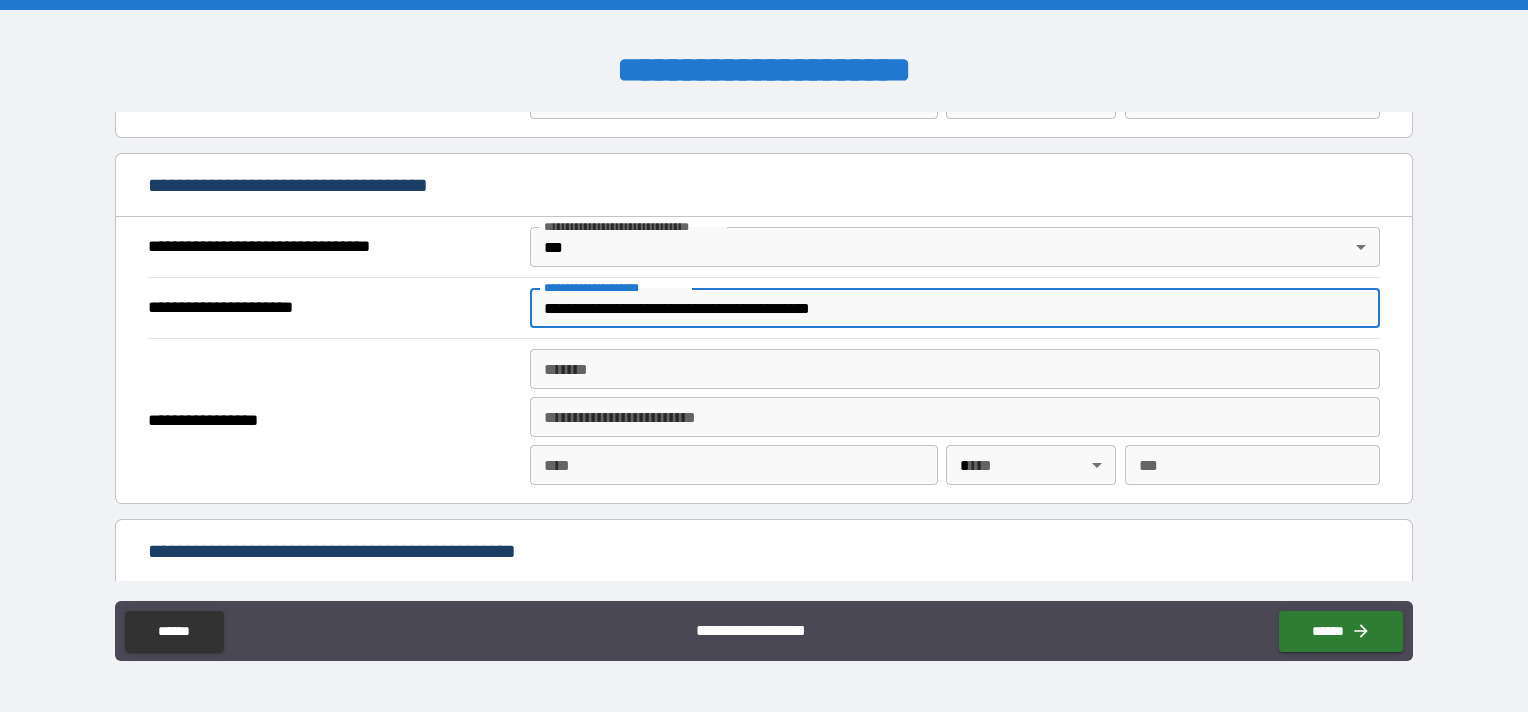 type on "***" 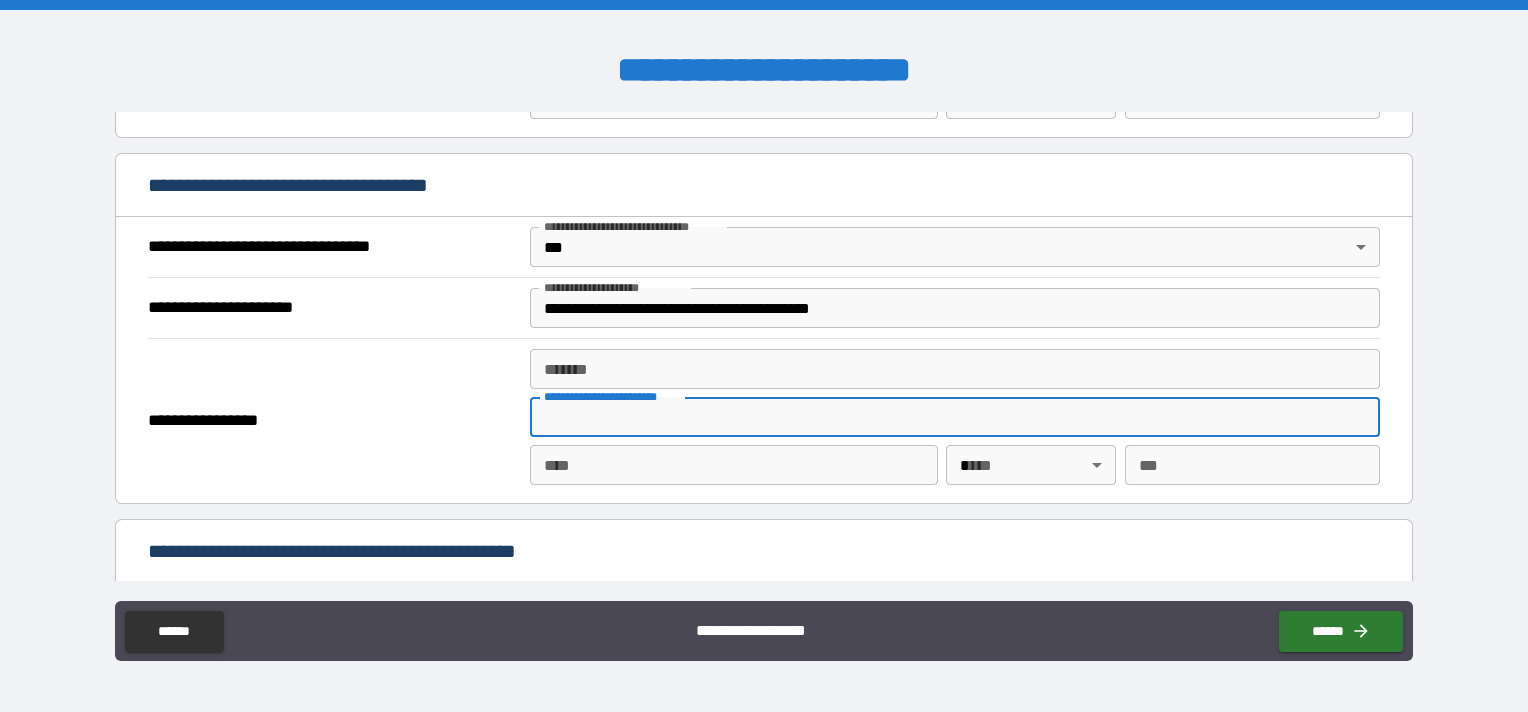 type on "***" 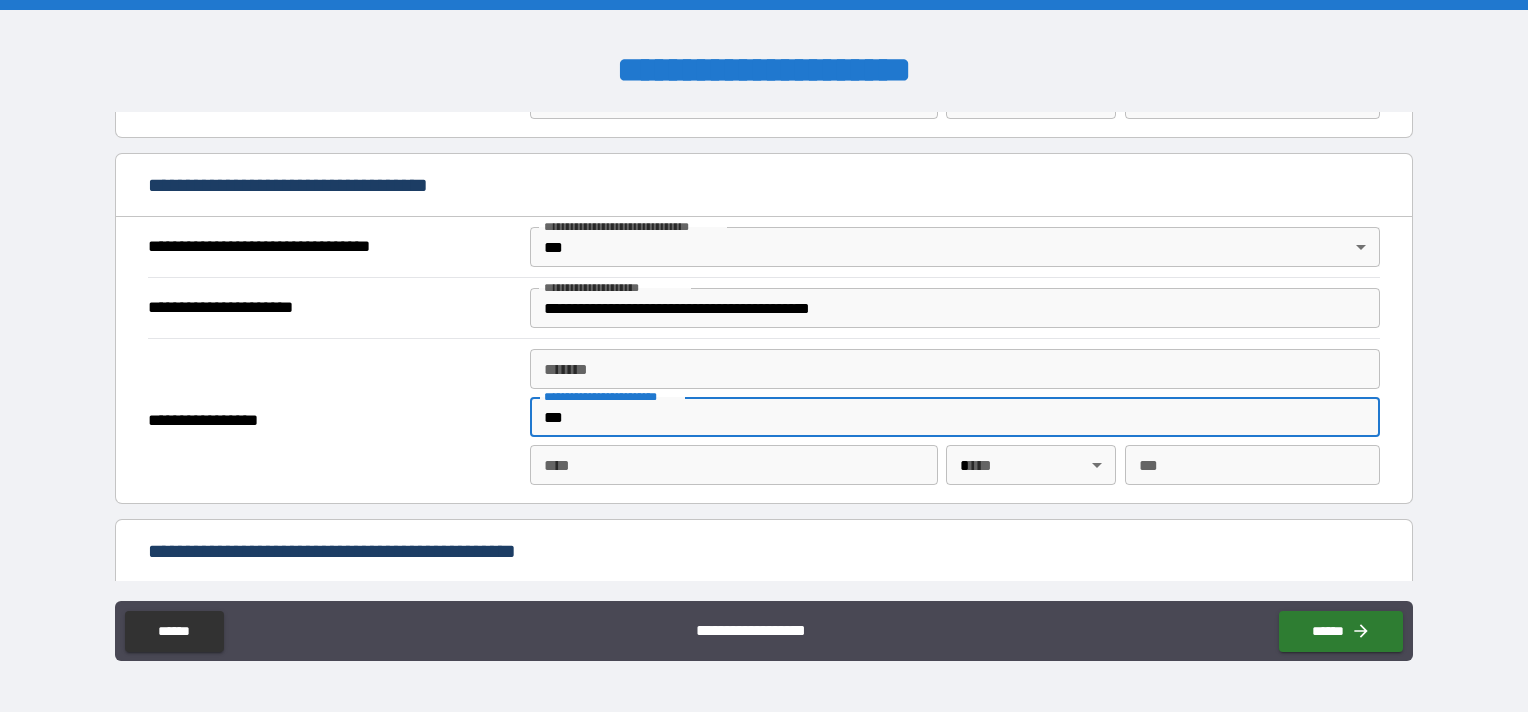 type on "**********" 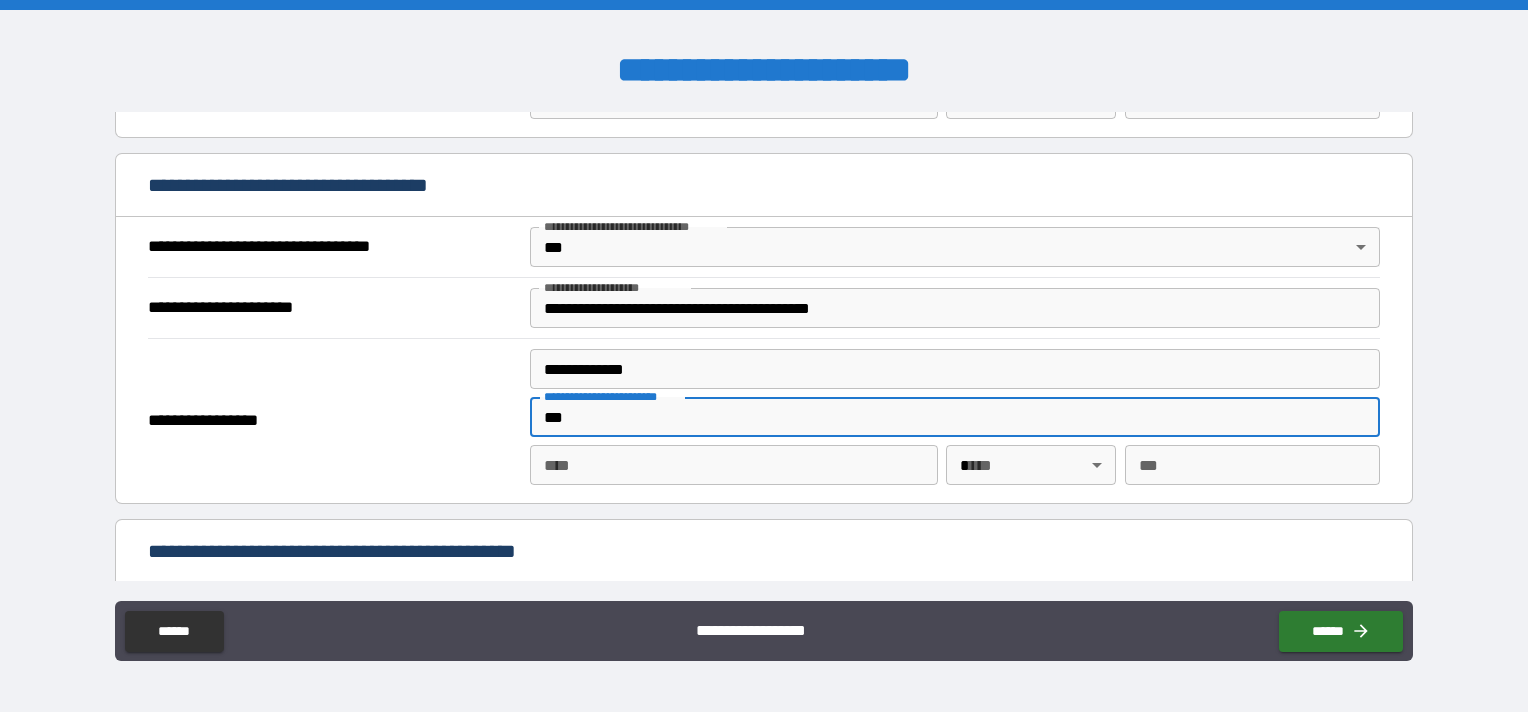 type on "******" 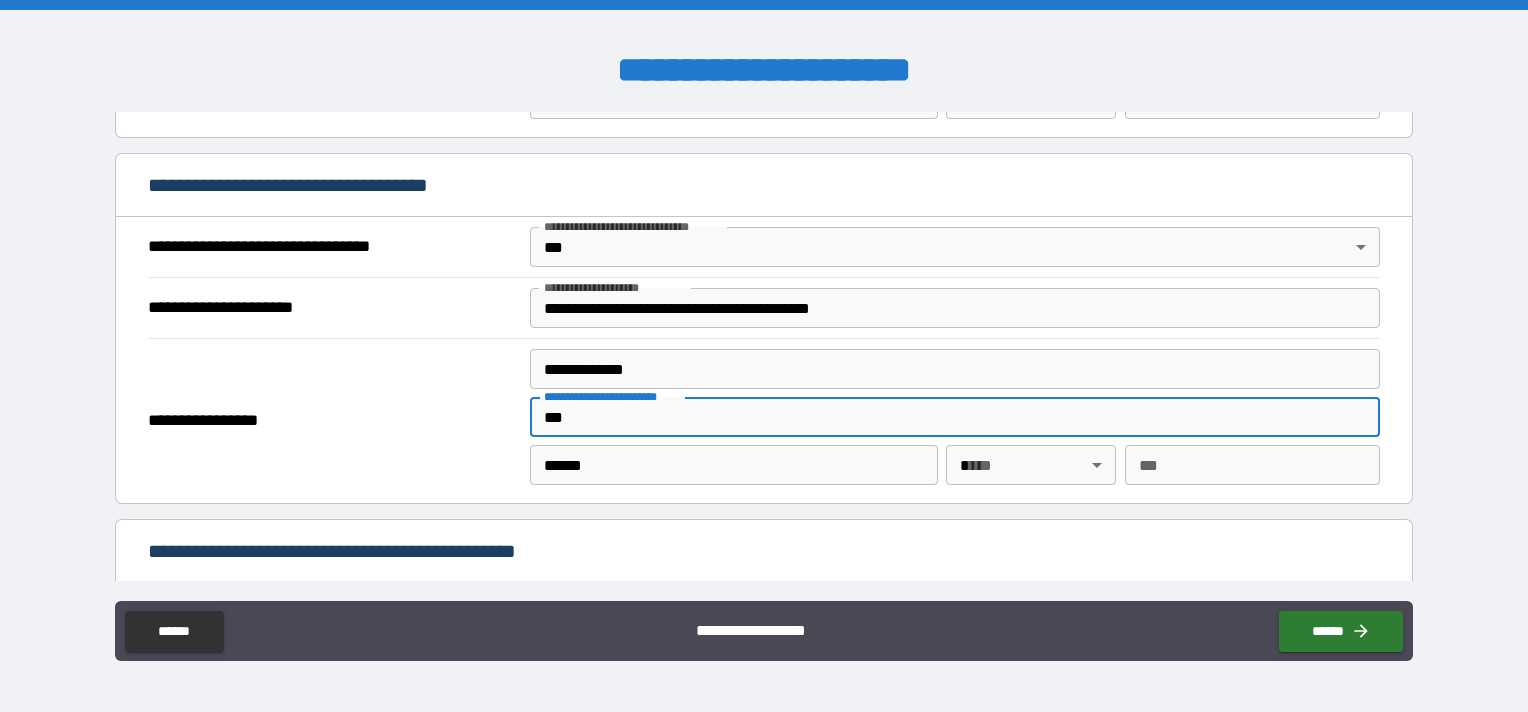 type on "**" 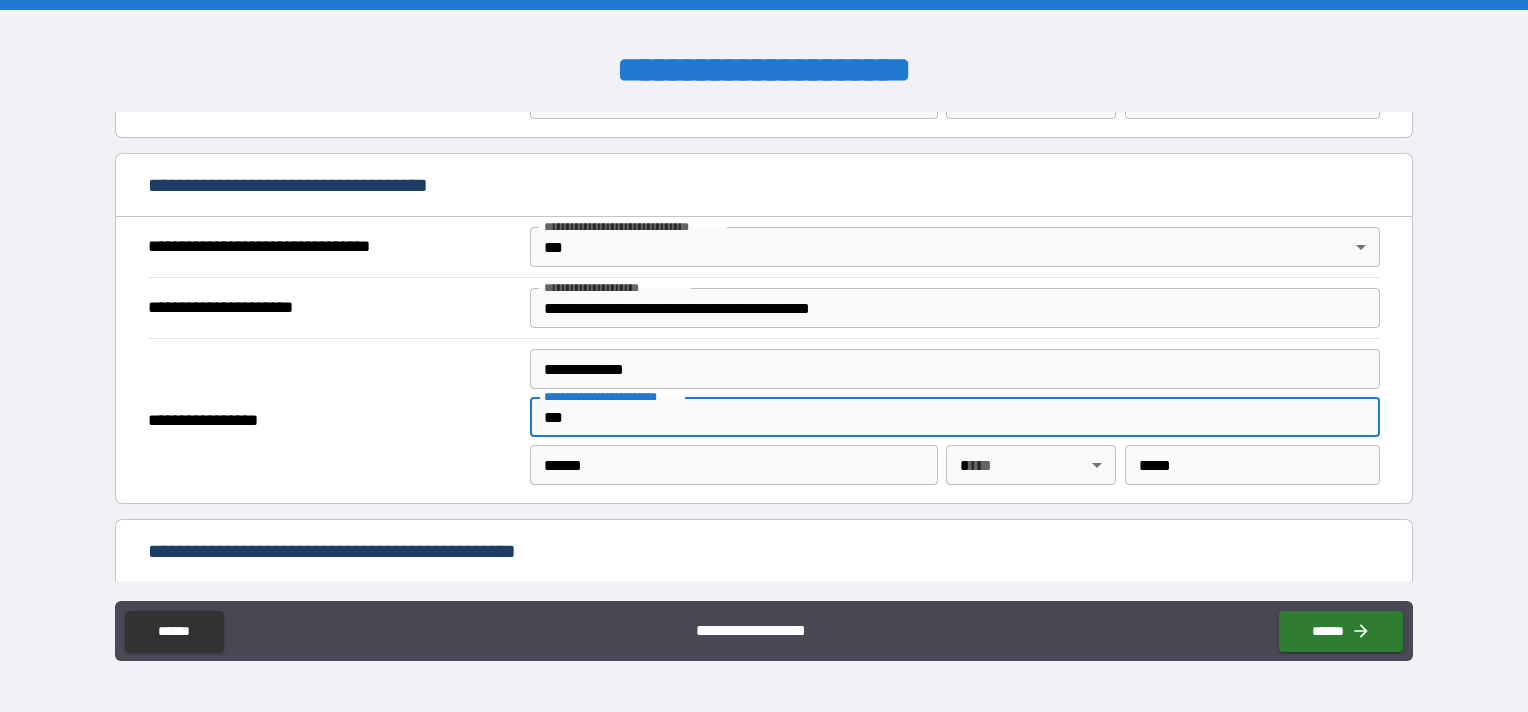 type on "**********" 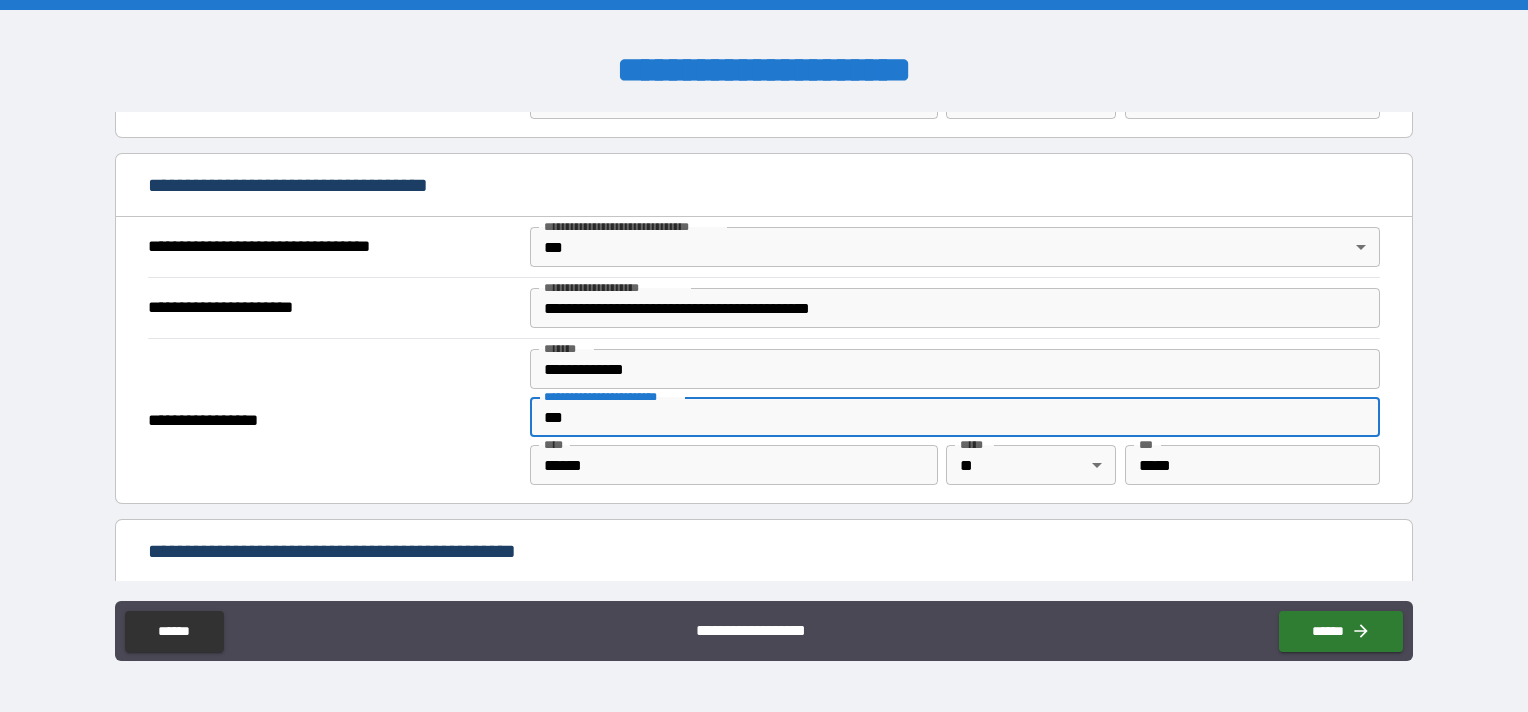 click on "***" at bounding box center [955, 417] 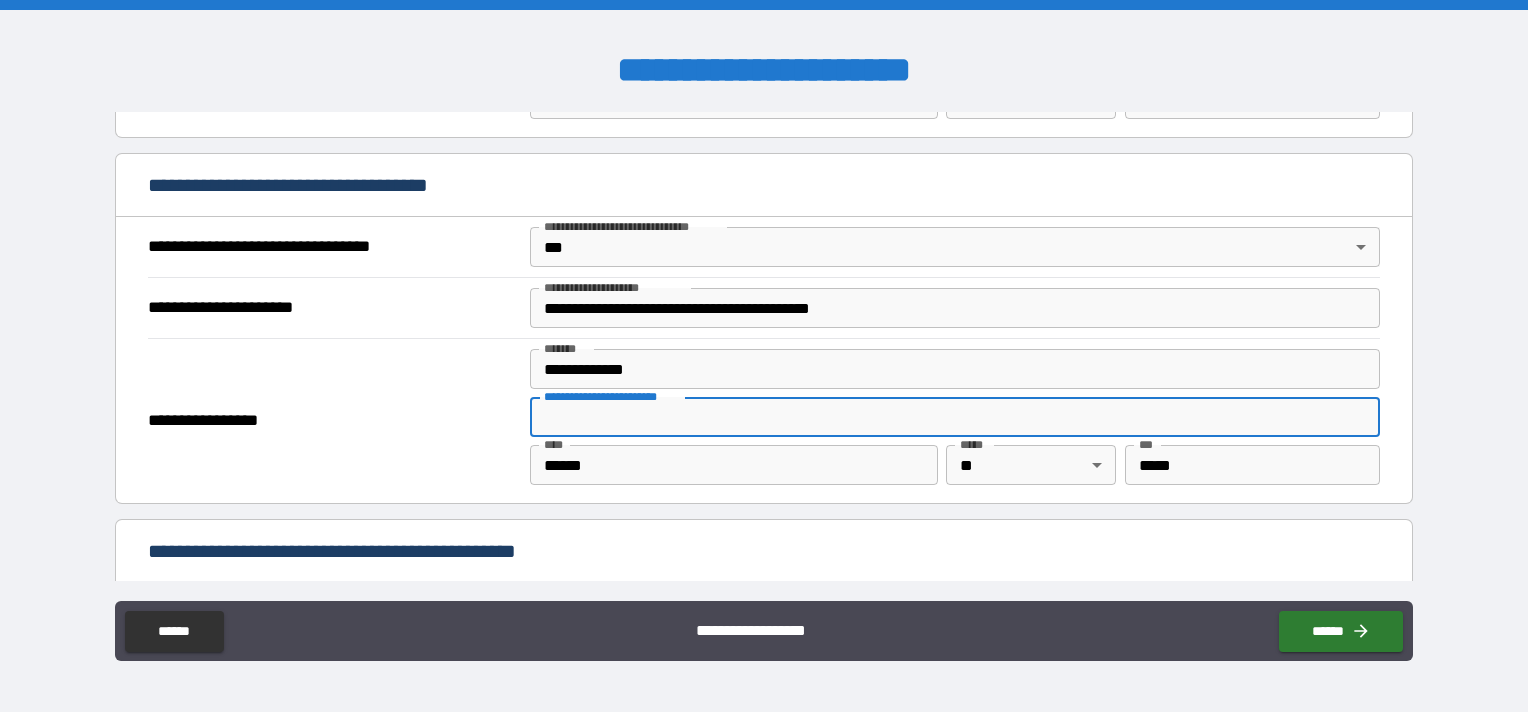 type 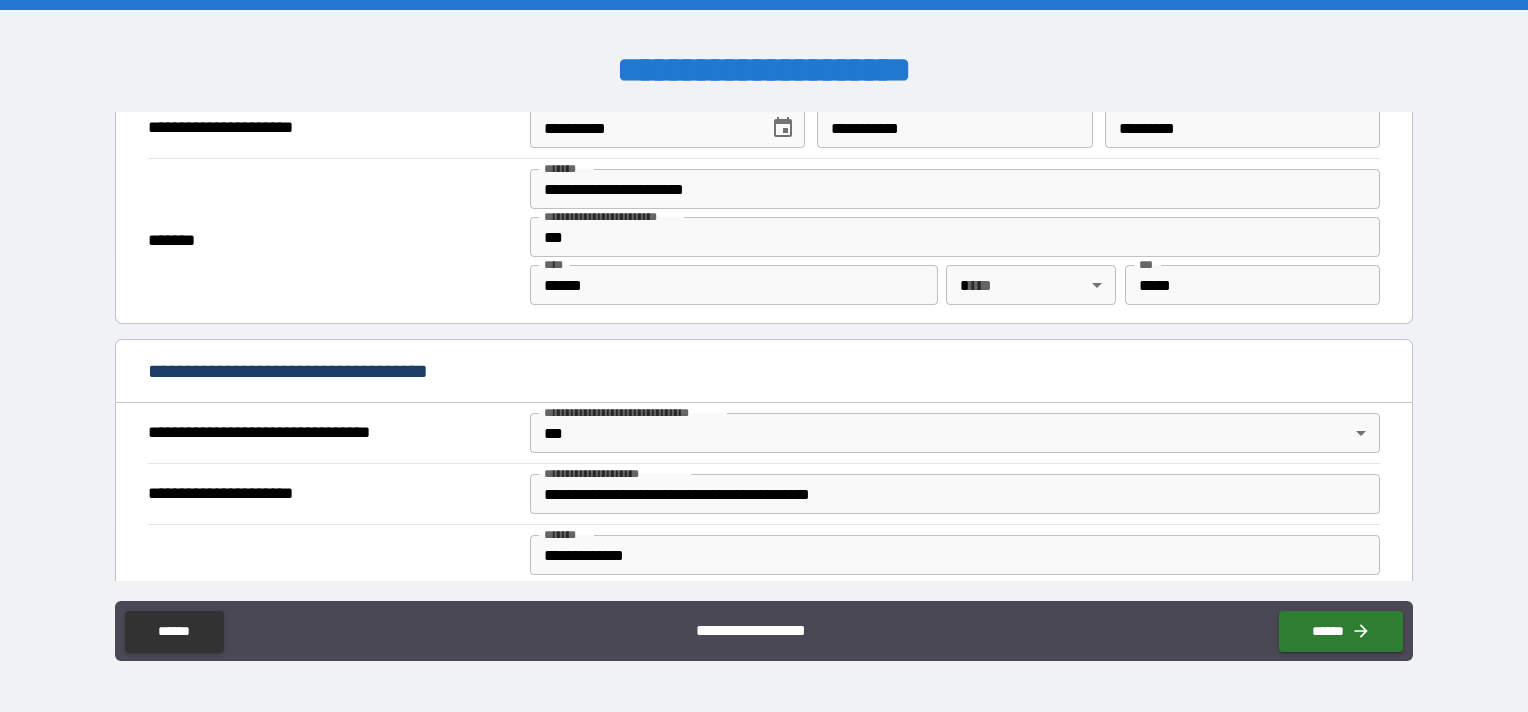 scroll, scrollTop: 800, scrollLeft: 0, axis: vertical 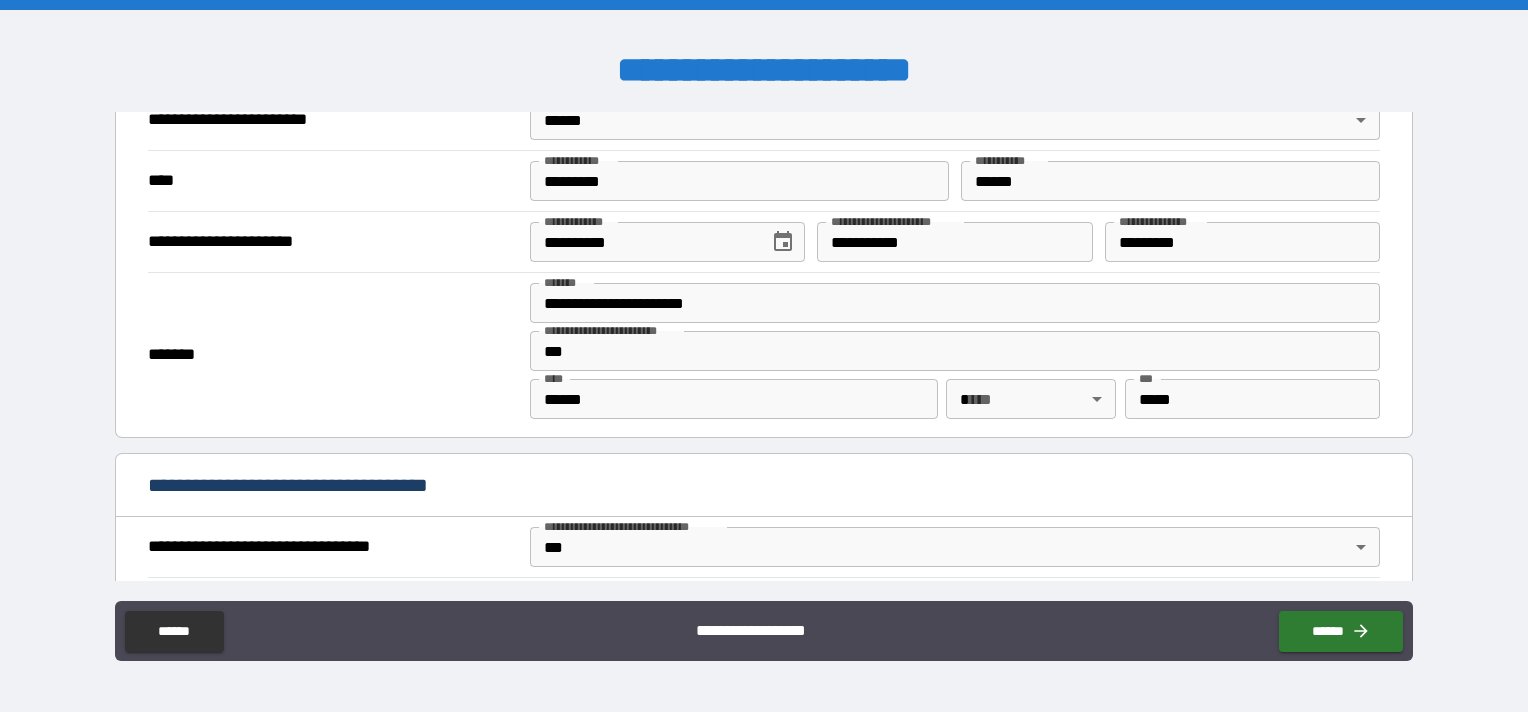 click on "***" at bounding box center (955, 351) 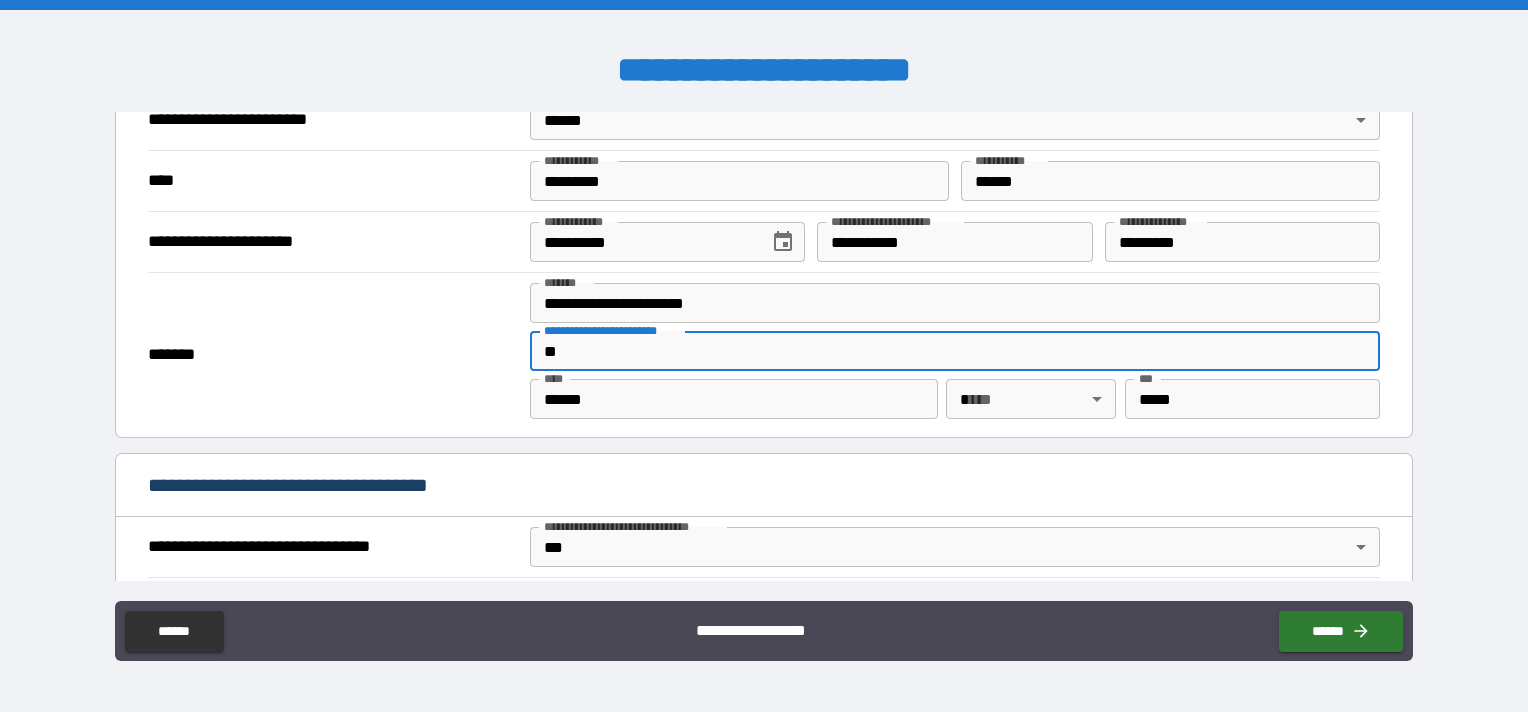 type on "*" 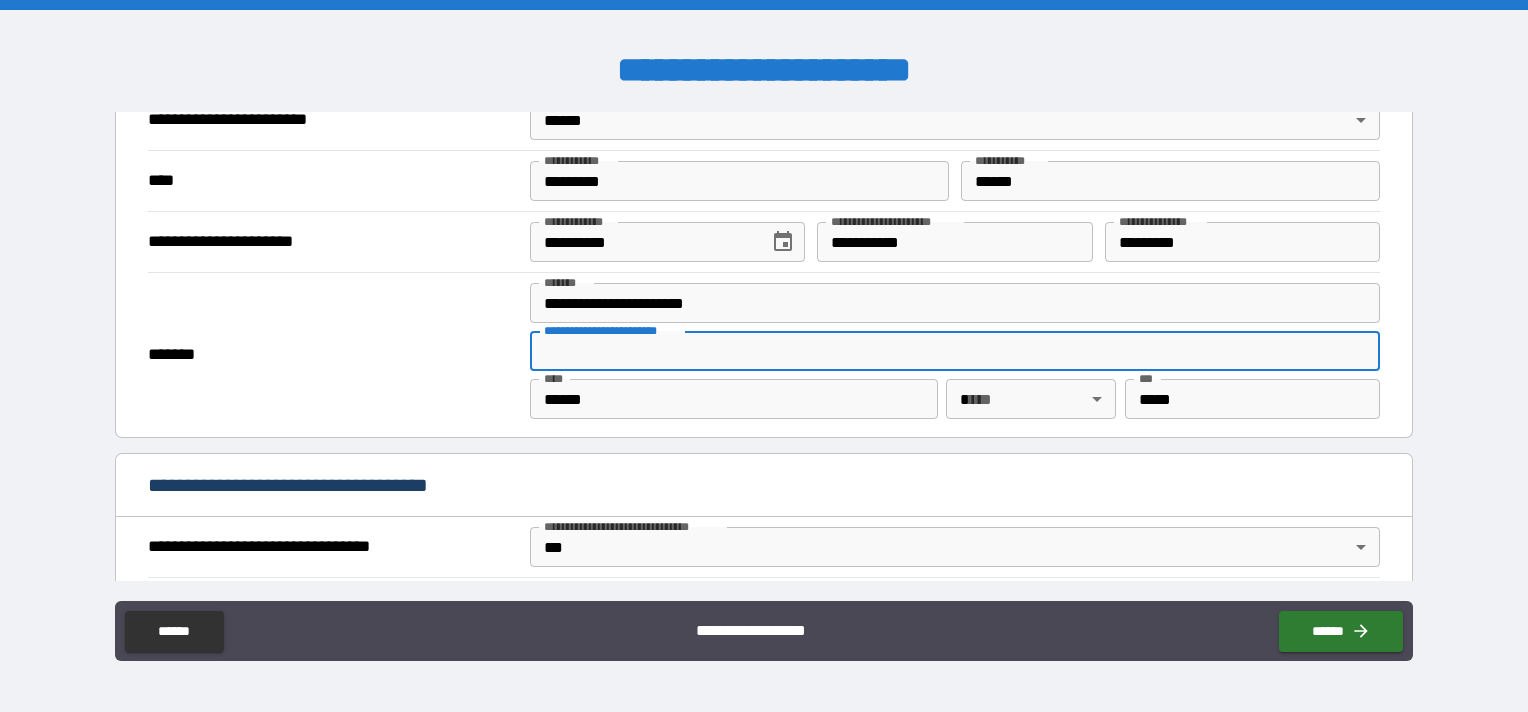 type 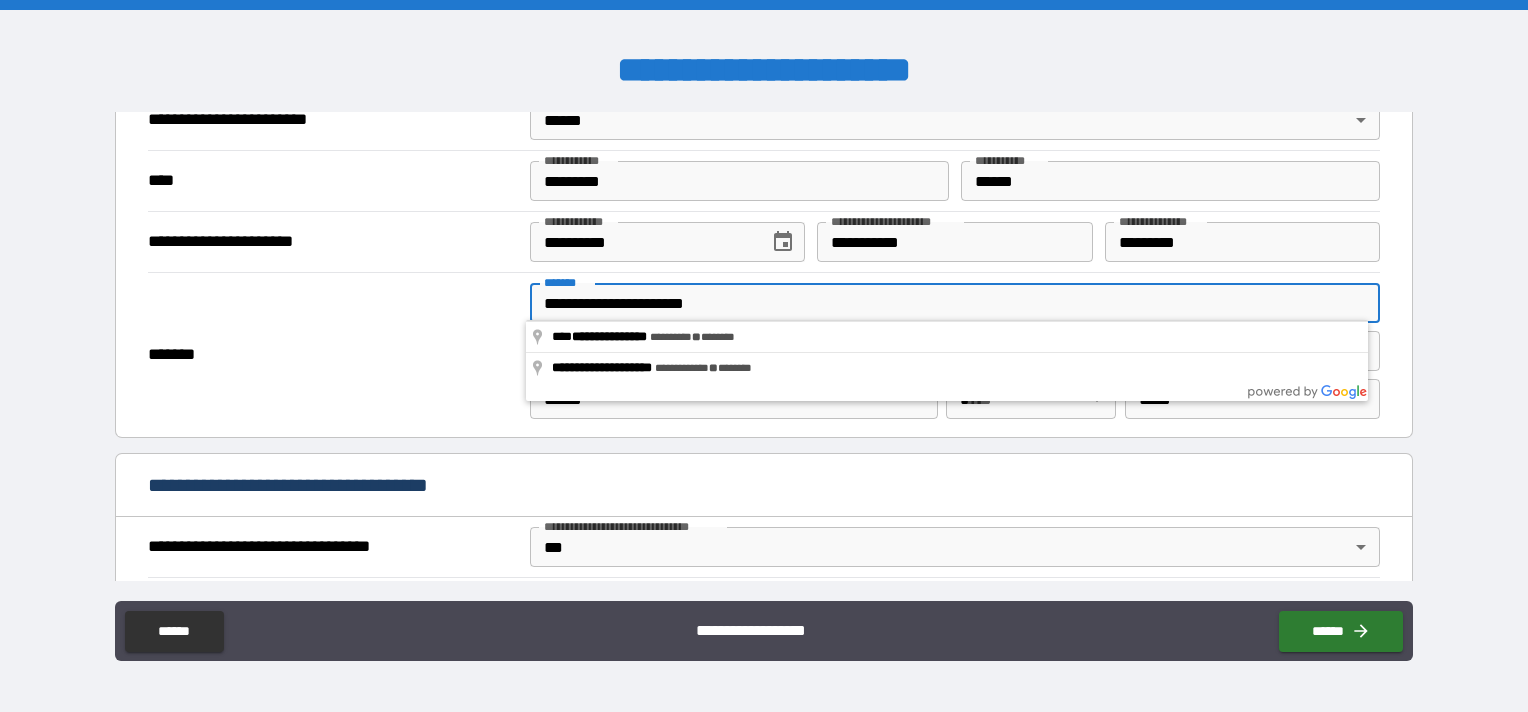 click on "**********" at bounding box center (955, 303) 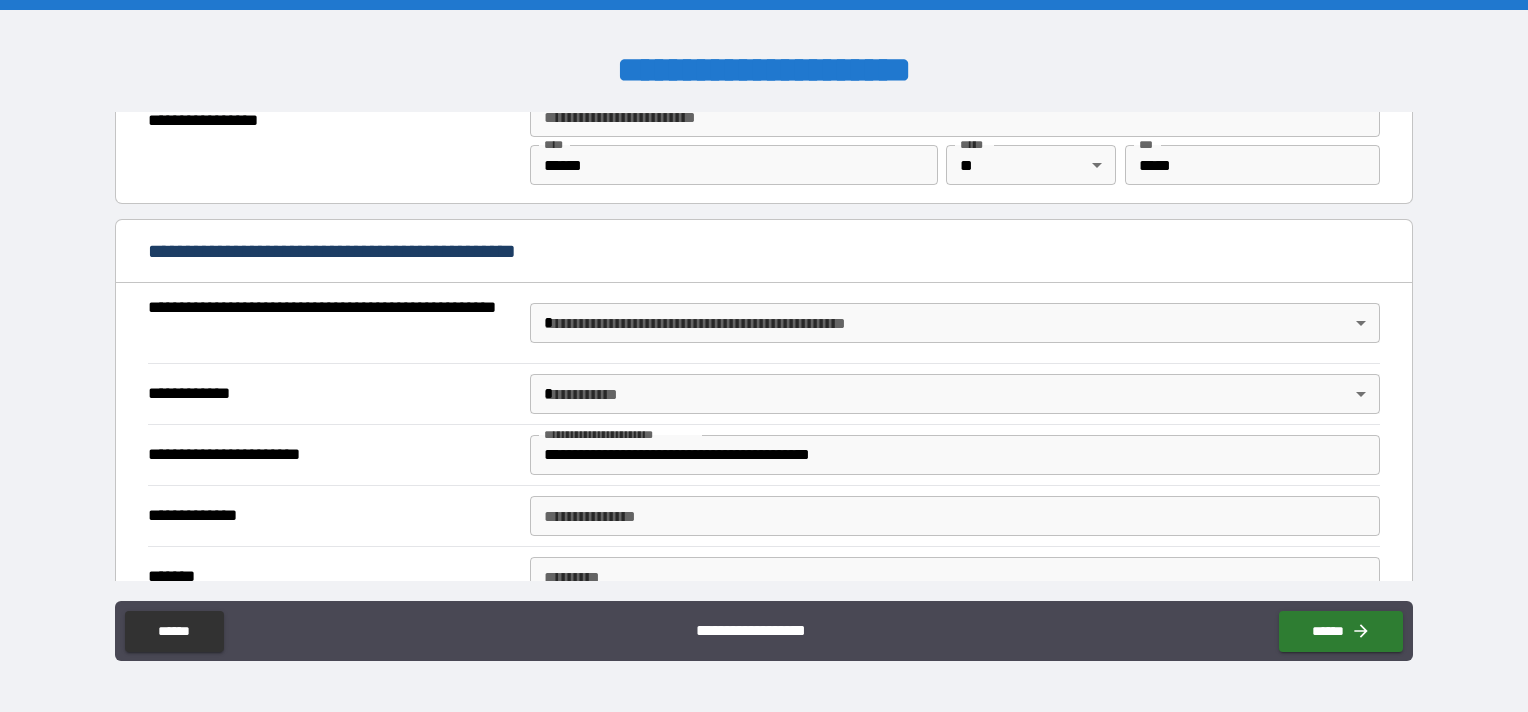 scroll, scrollTop: 1500, scrollLeft: 0, axis: vertical 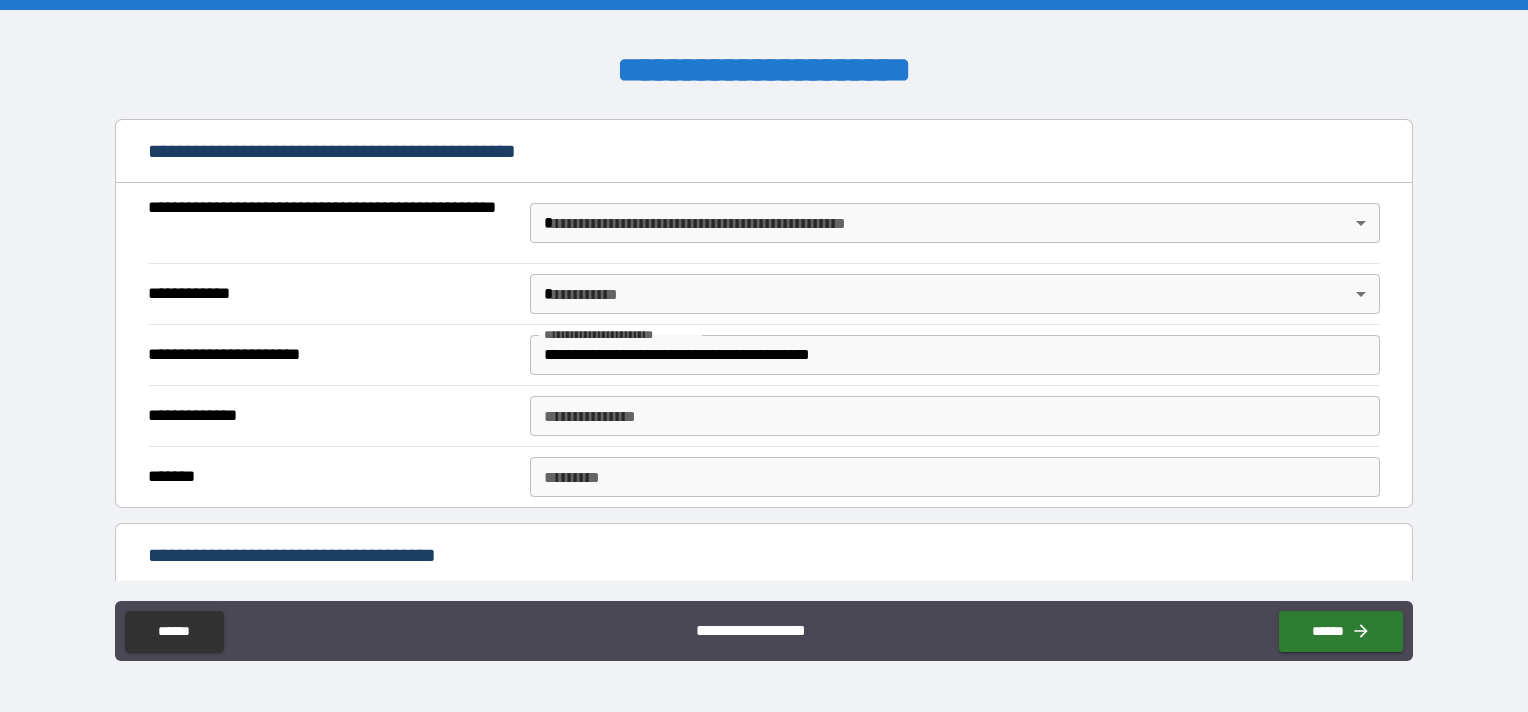 click on "**********" at bounding box center [764, 356] 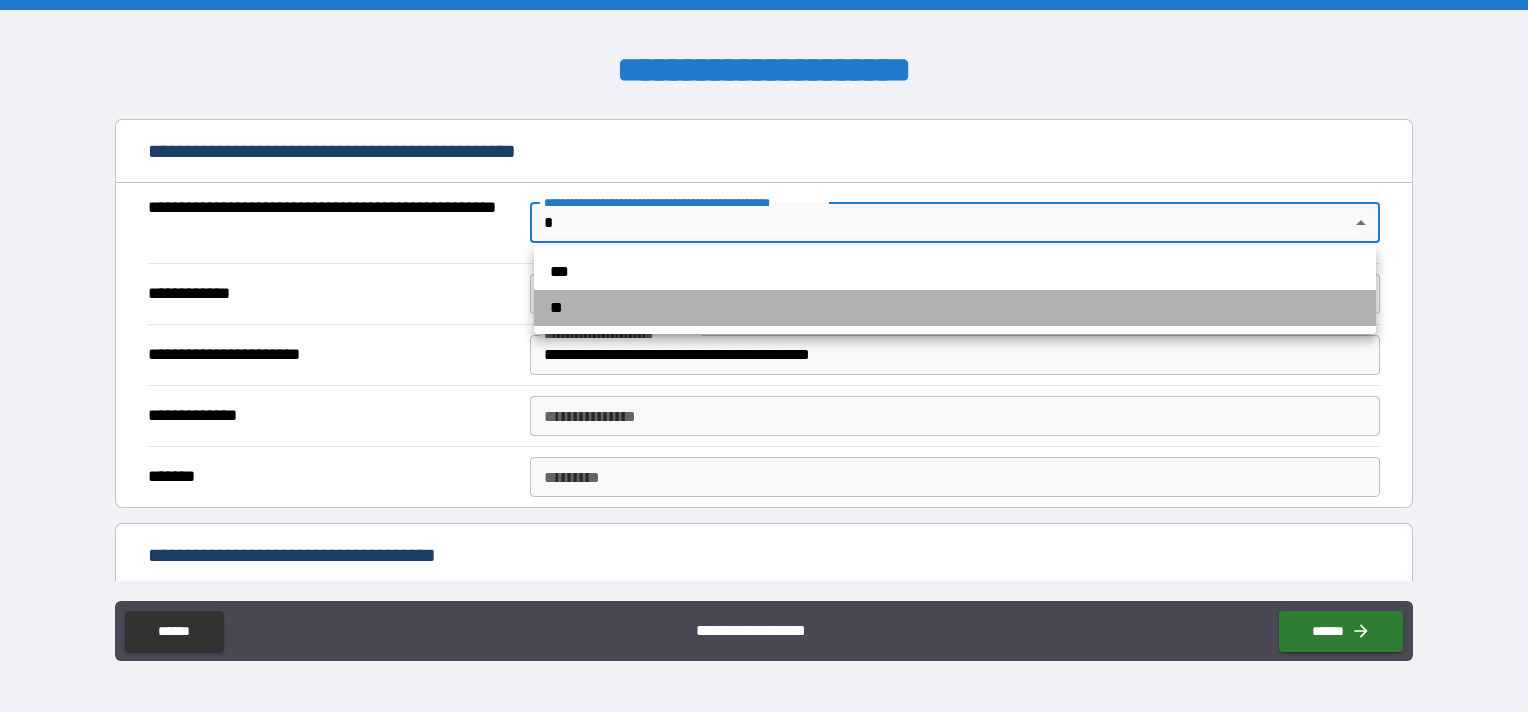 click on "**" at bounding box center (955, 308) 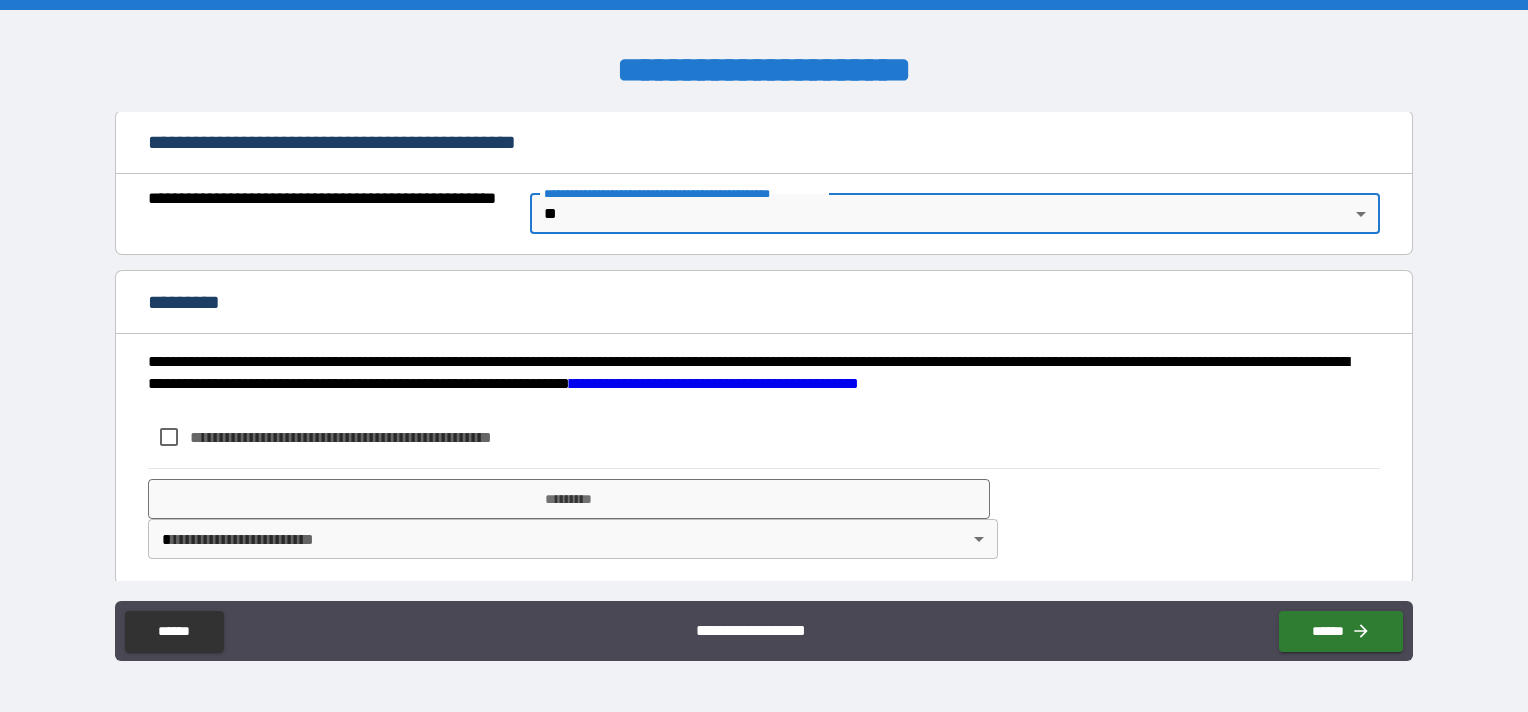 scroll, scrollTop: 1512, scrollLeft: 0, axis: vertical 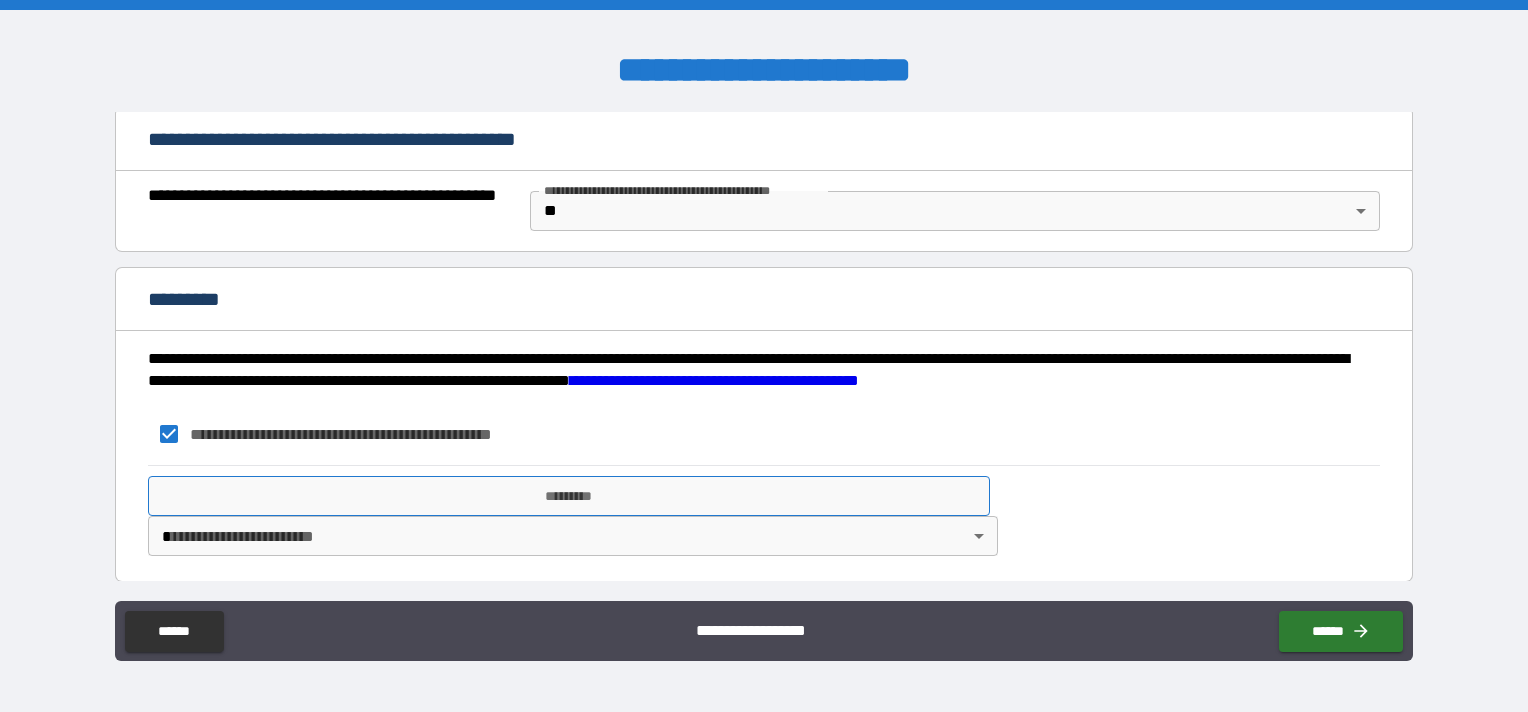 click on "*********" at bounding box center [569, 496] 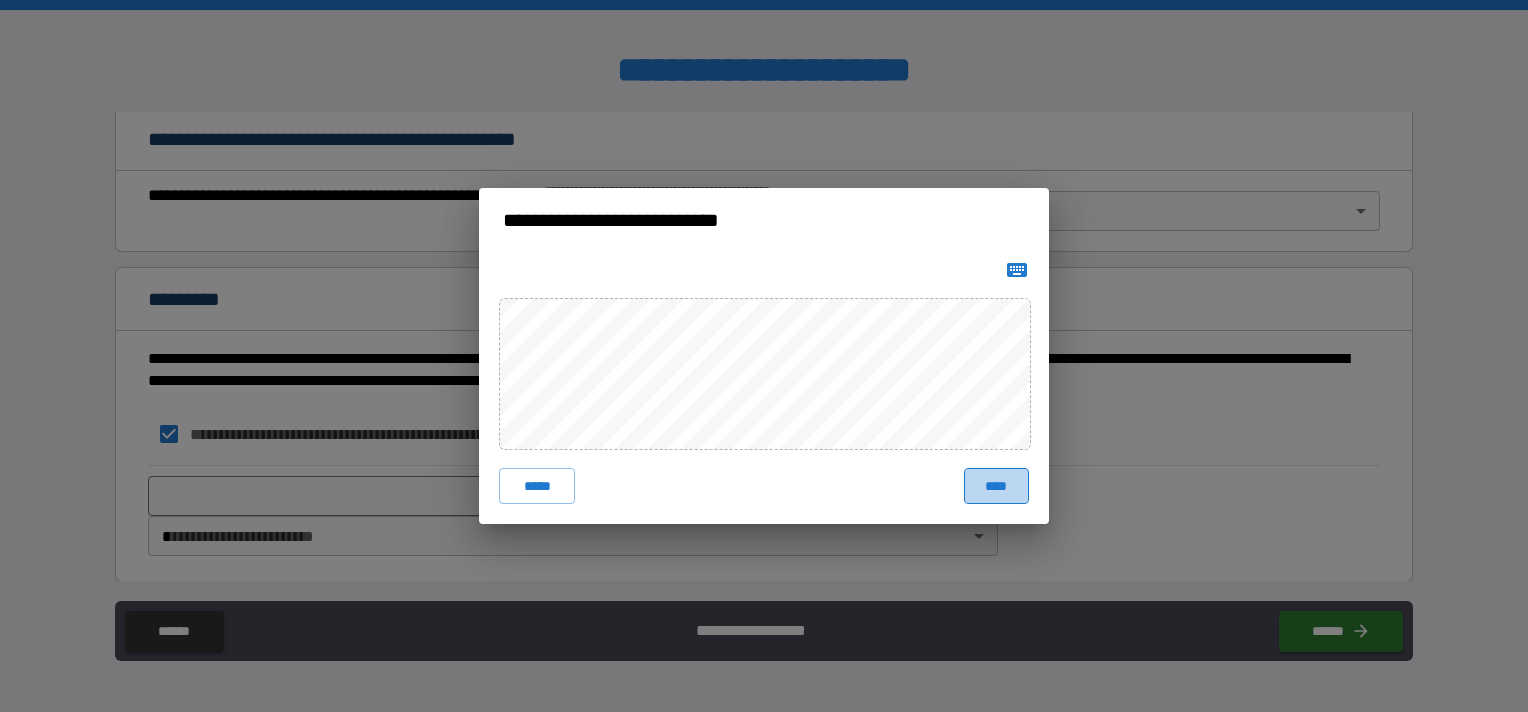 click on "****" at bounding box center (996, 486) 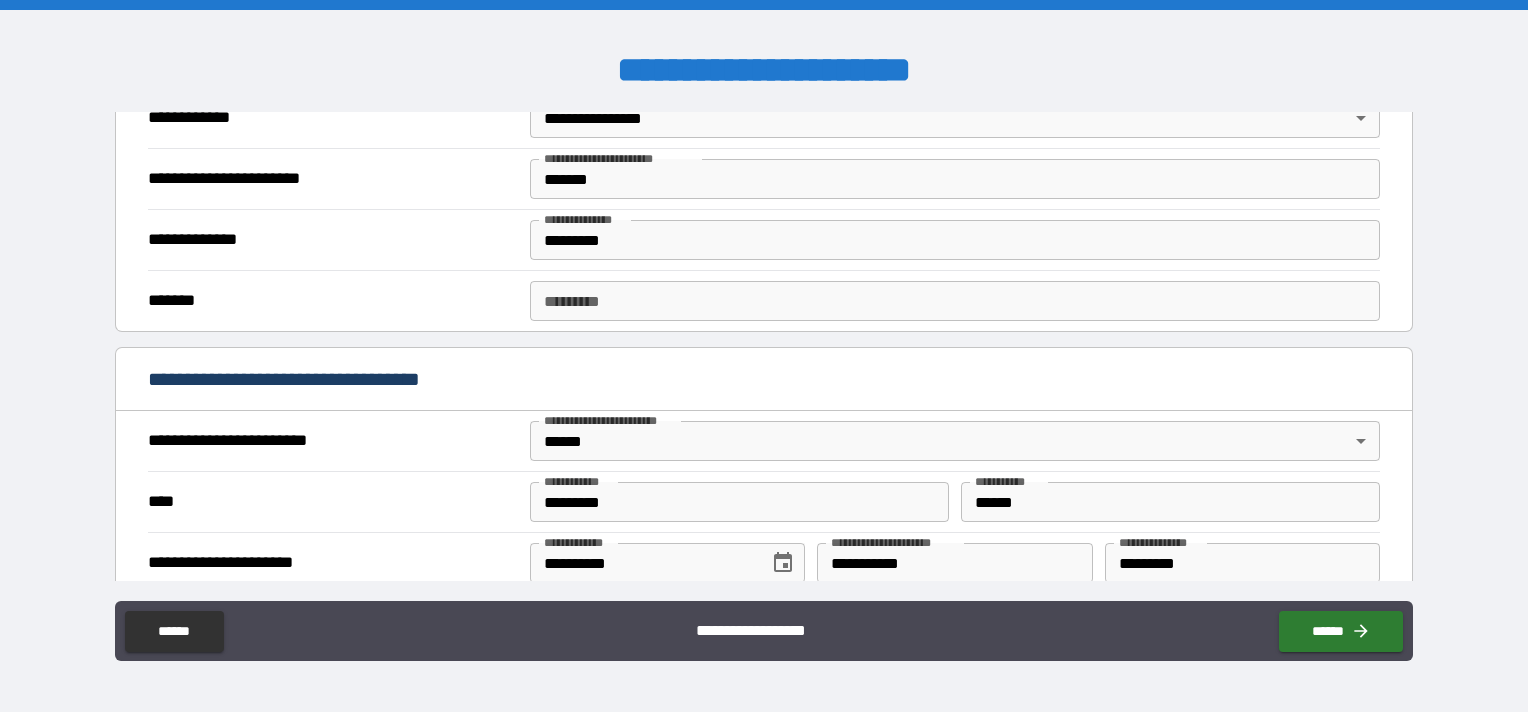 scroll, scrollTop: 512, scrollLeft: 0, axis: vertical 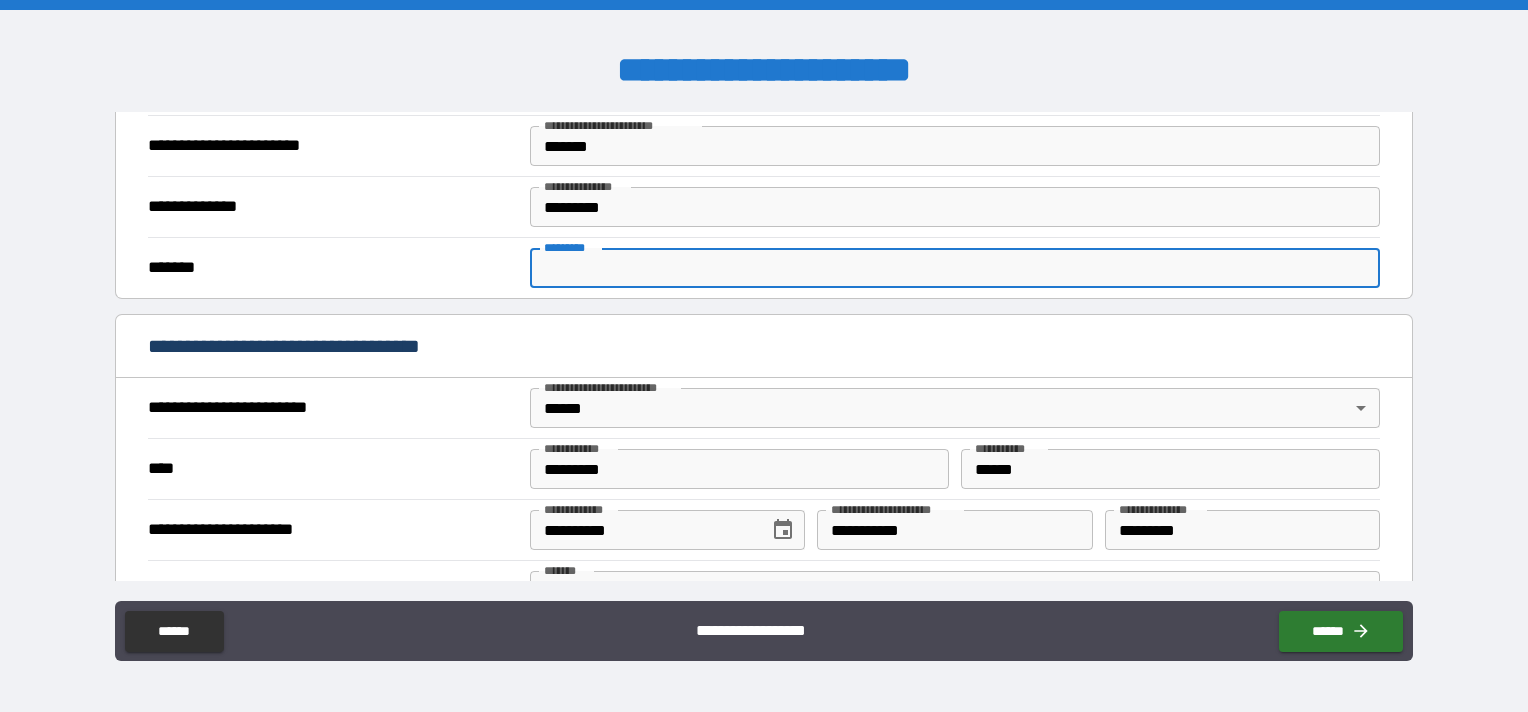 click on "*******   *" at bounding box center (955, 268) 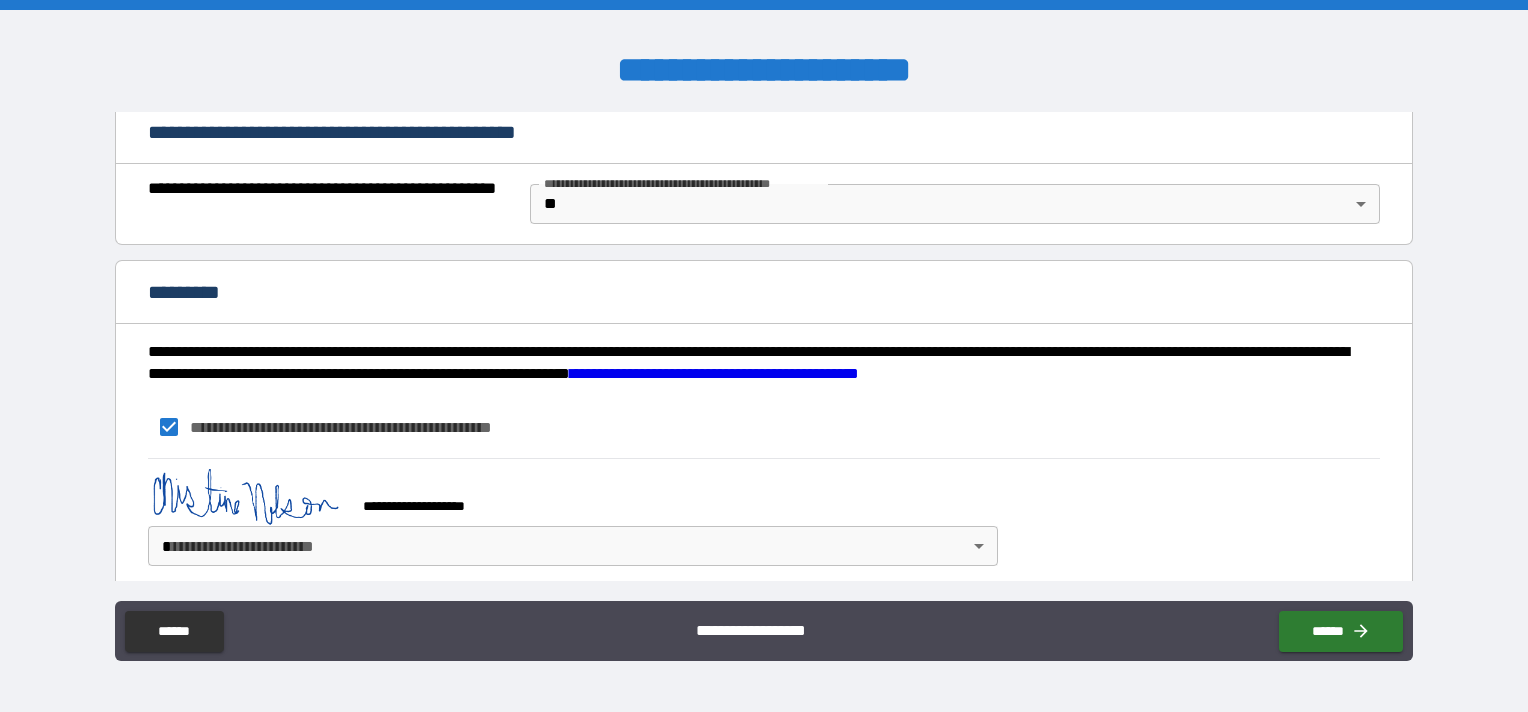 scroll, scrollTop: 1528, scrollLeft: 0, axis: vertical 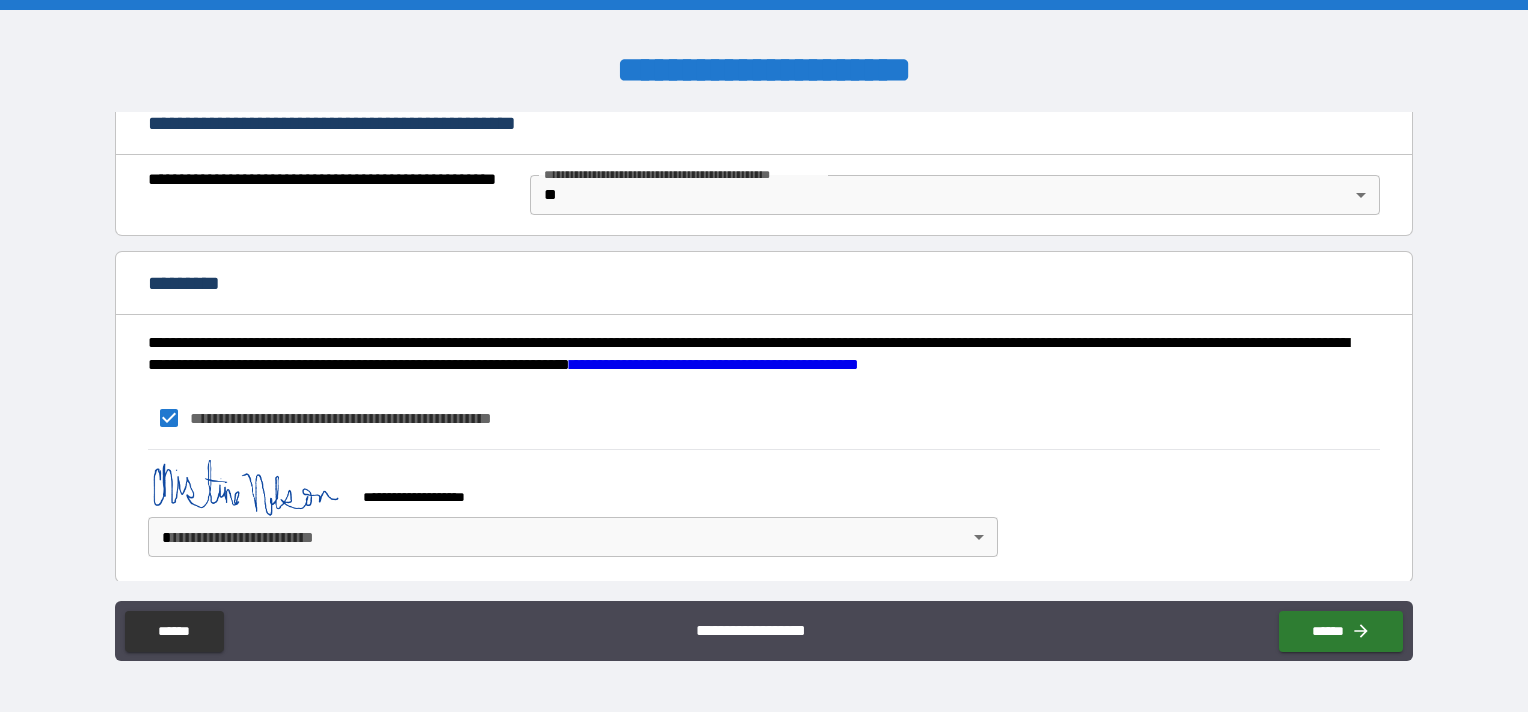 type on "**********" 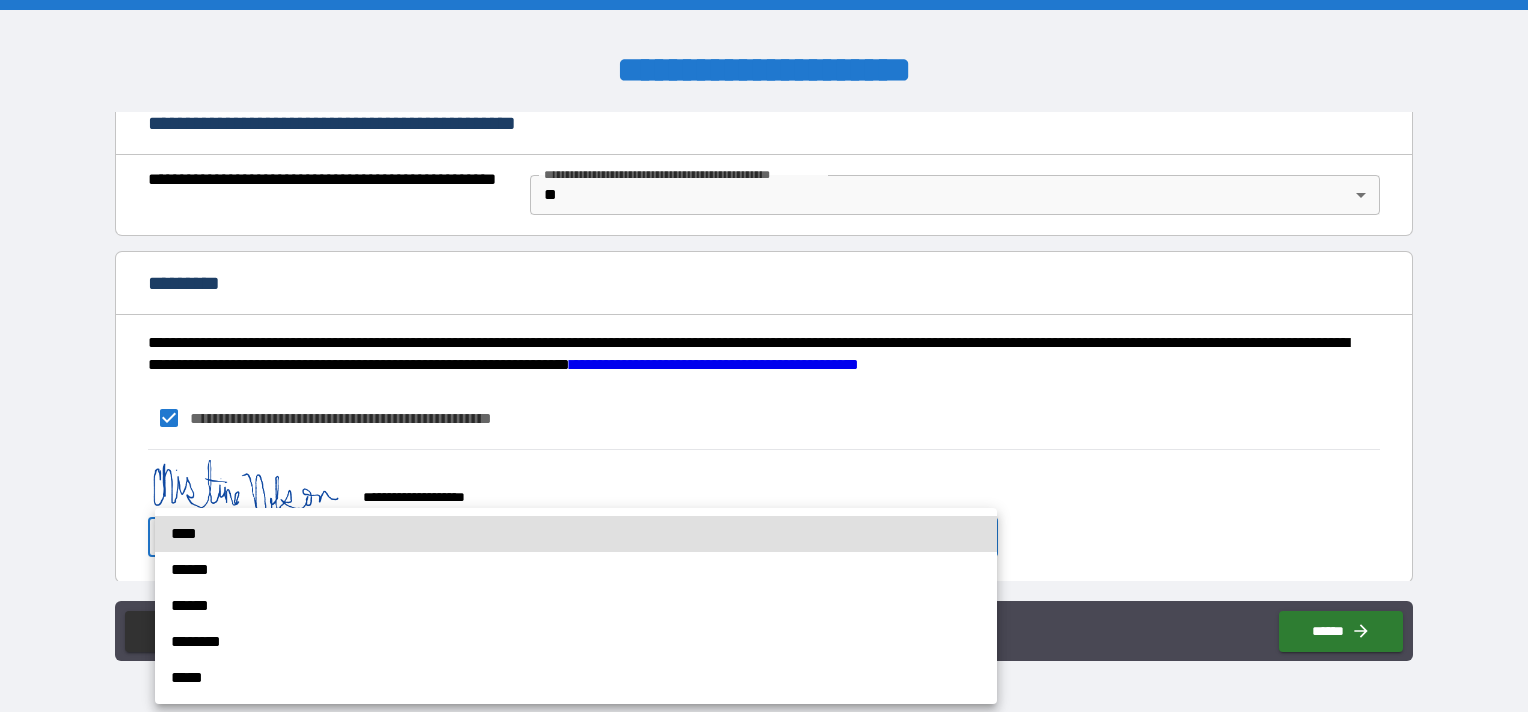 click on "**********" at bounding box center (764, 356) 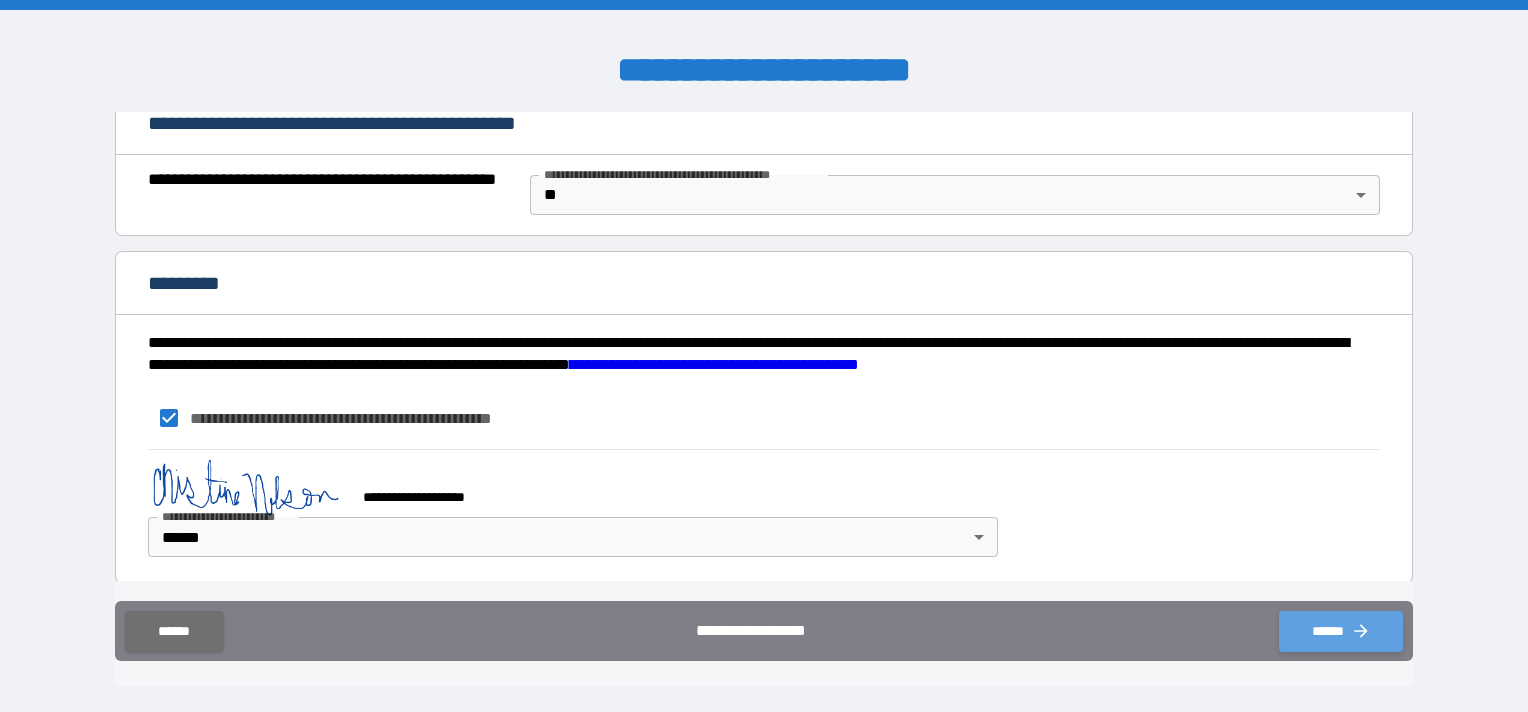 click on "******" at bounding box center [1341, 631] 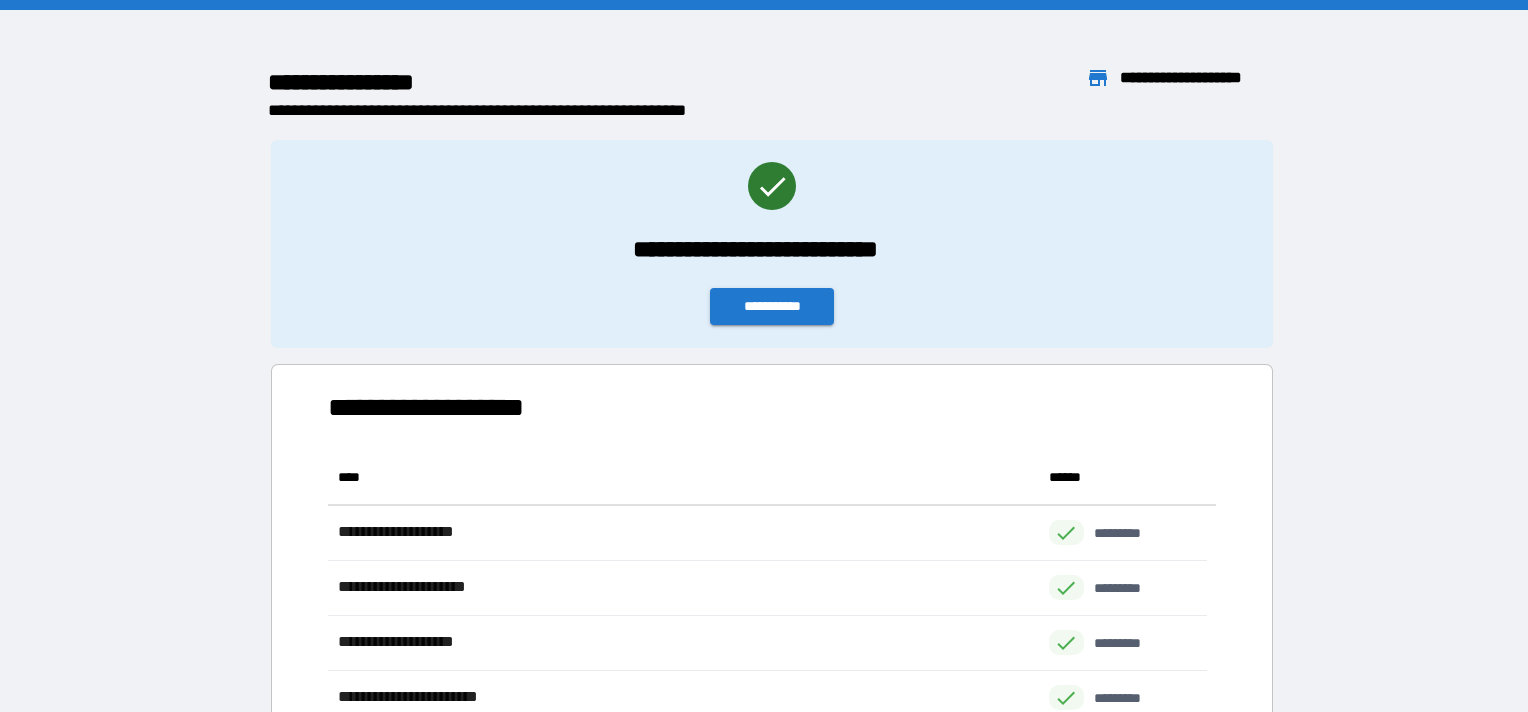 scroll, scrollTop: 260, scrollLeft: 863, axis: both 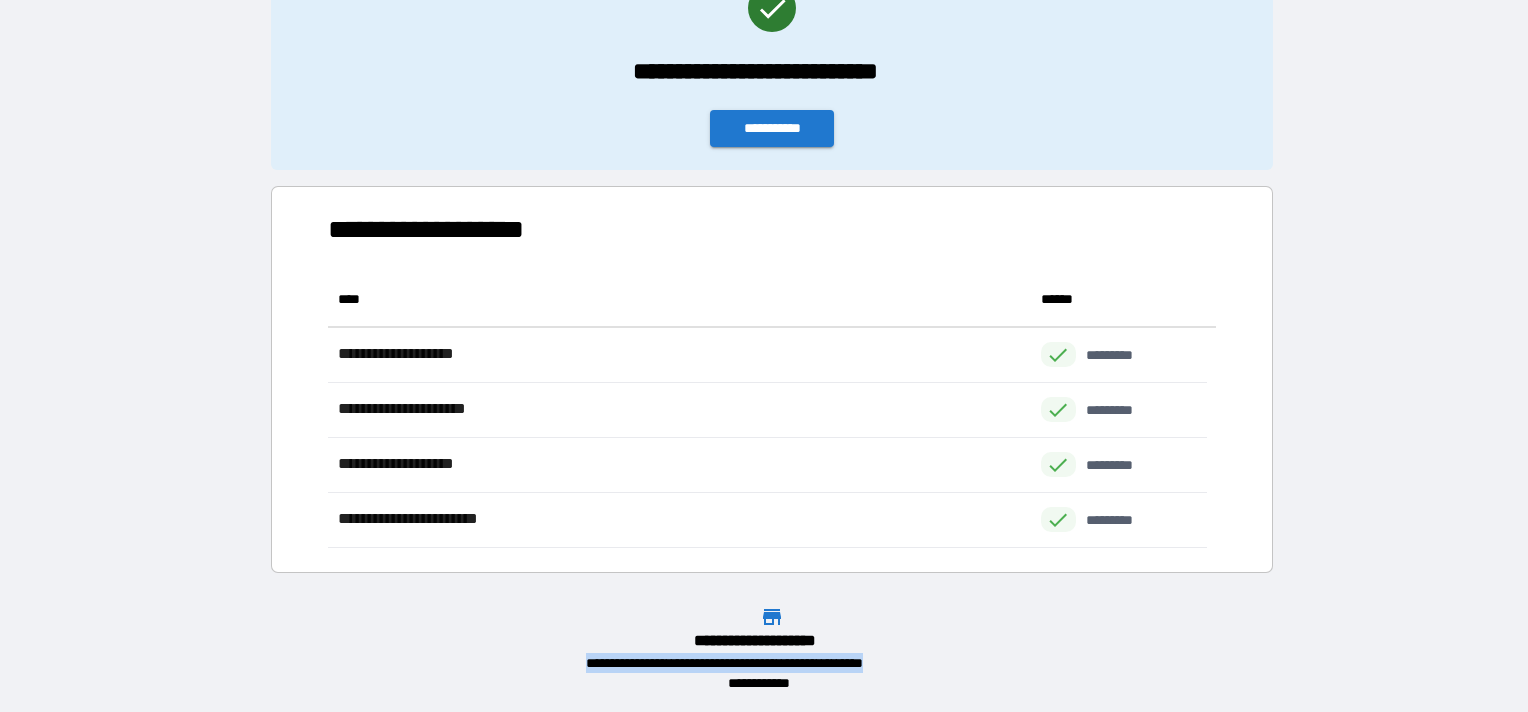 drag, startPoint x: 578, startPoint y: 664, endPoint x: 964, endPoint y: 662, distance: 386.0052 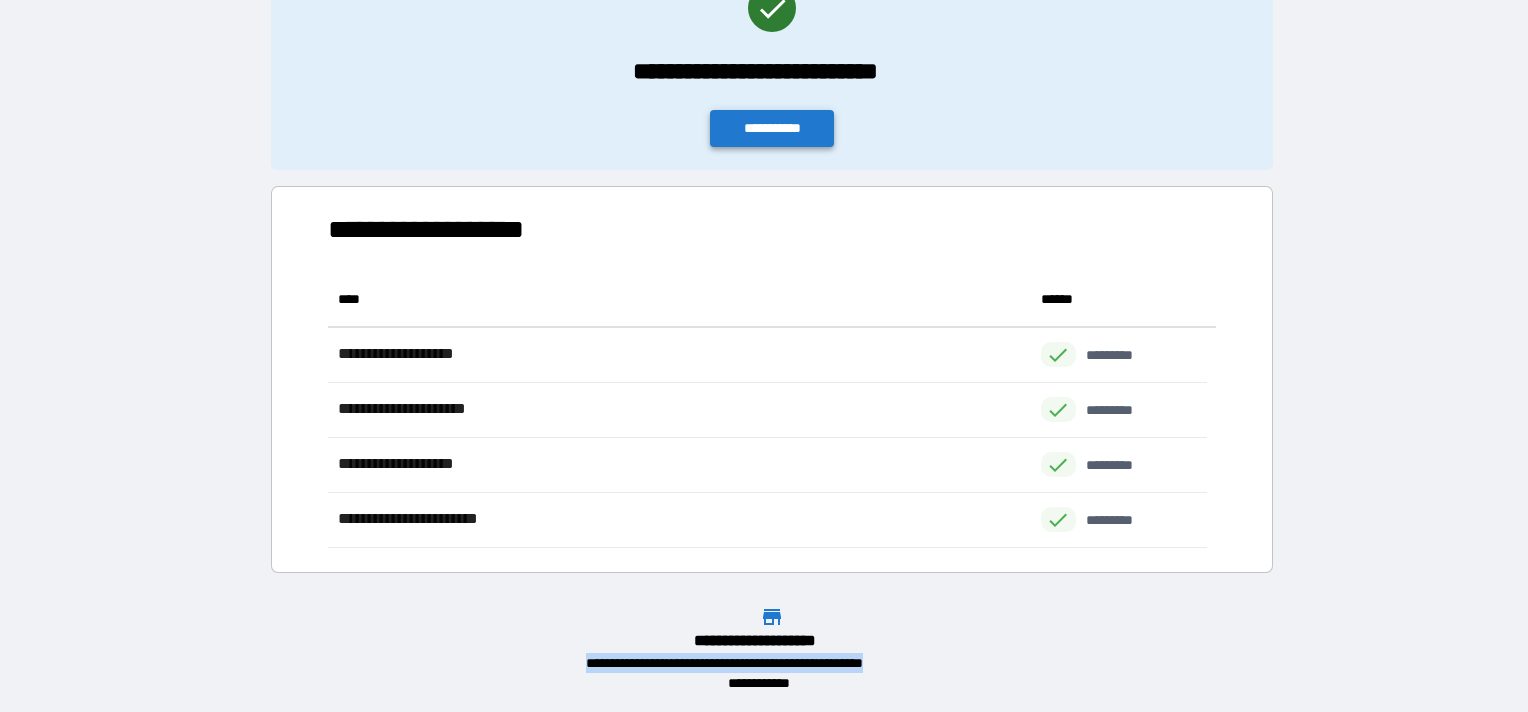 click on "**********" at bounding box center [772, 128] 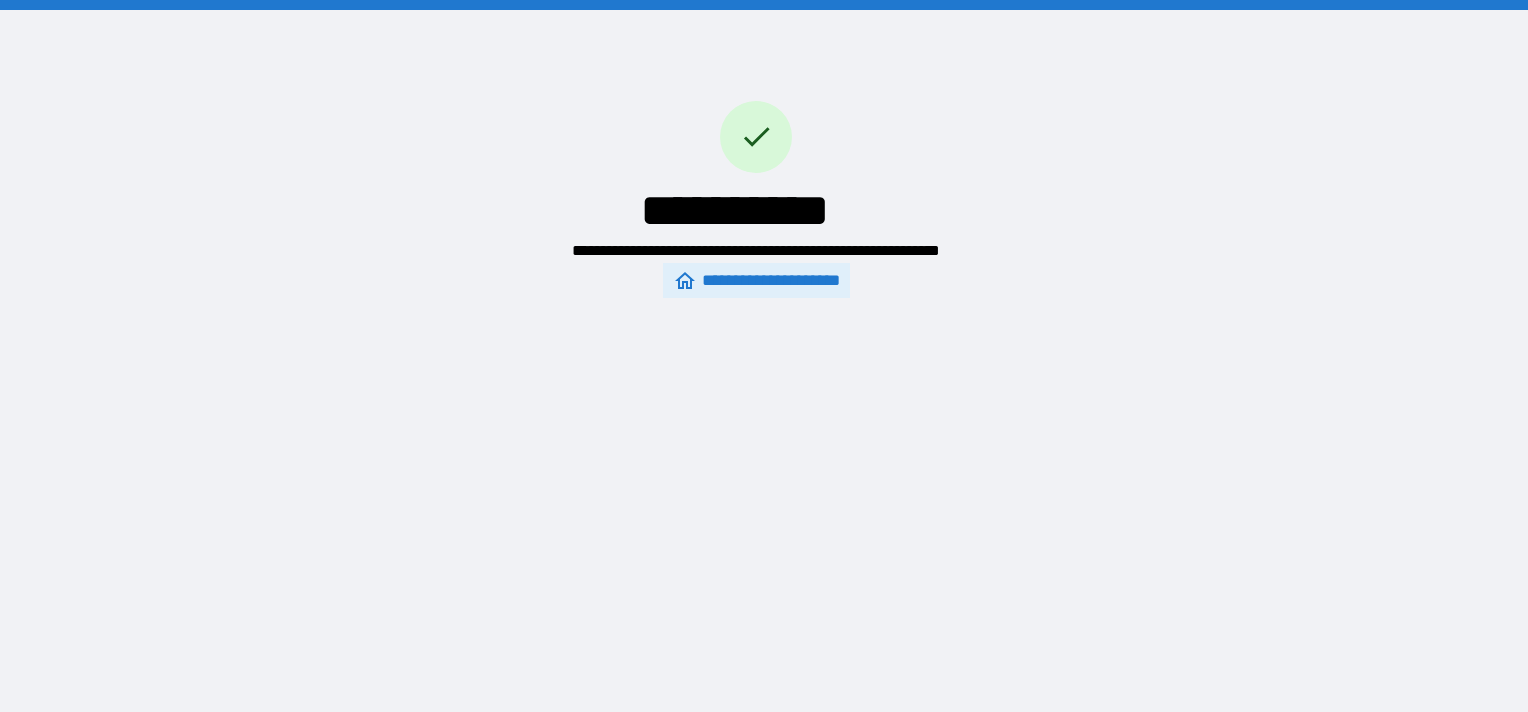 scroll, scrollTop: 0, scrollLeft: 0, axis: both 